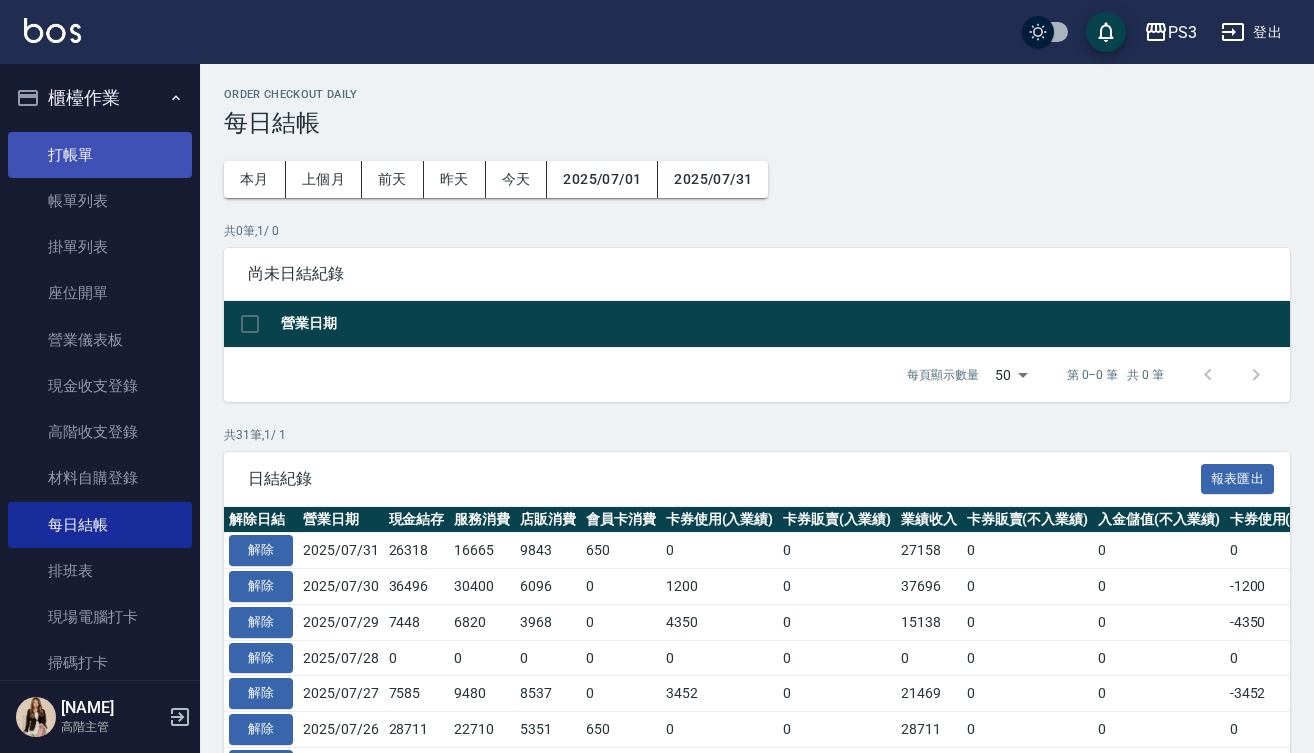 scroll, scrollTop: 984, scrollLeft: 0, axis: vertical 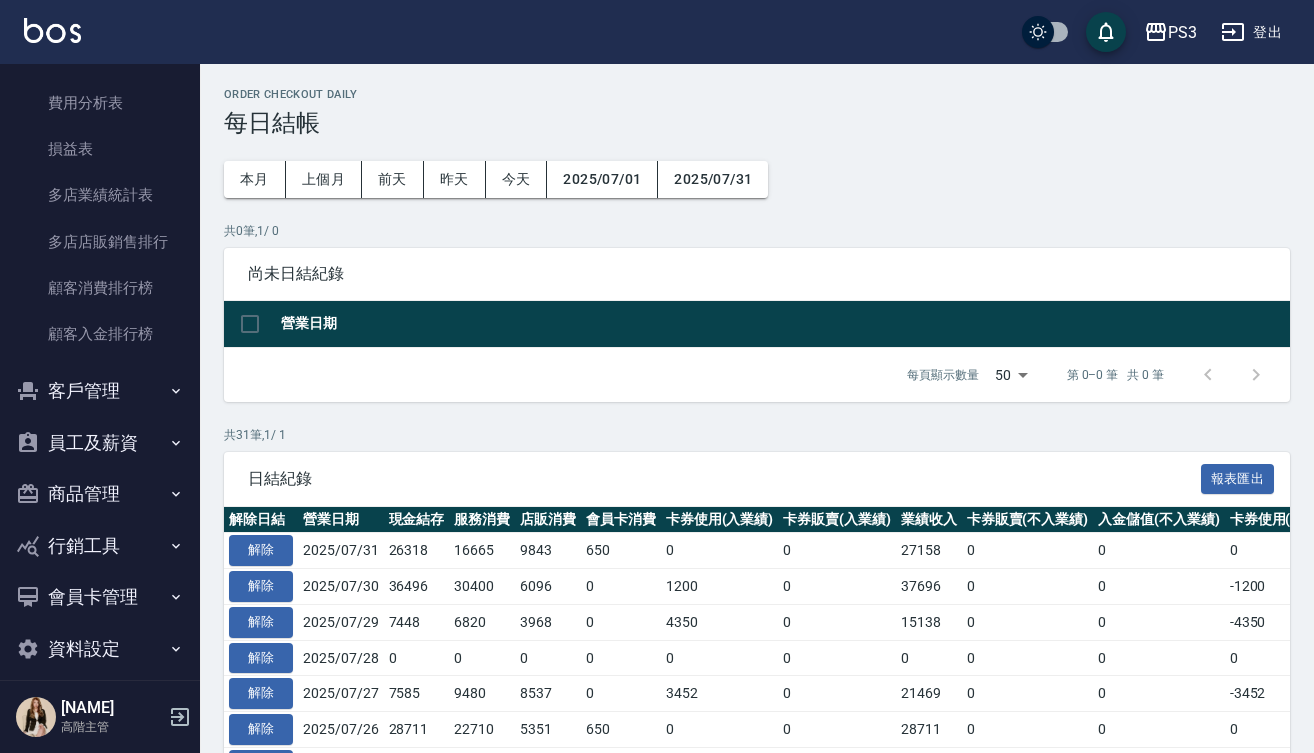 click on "客戶管理" at bounding box center (100, 391) 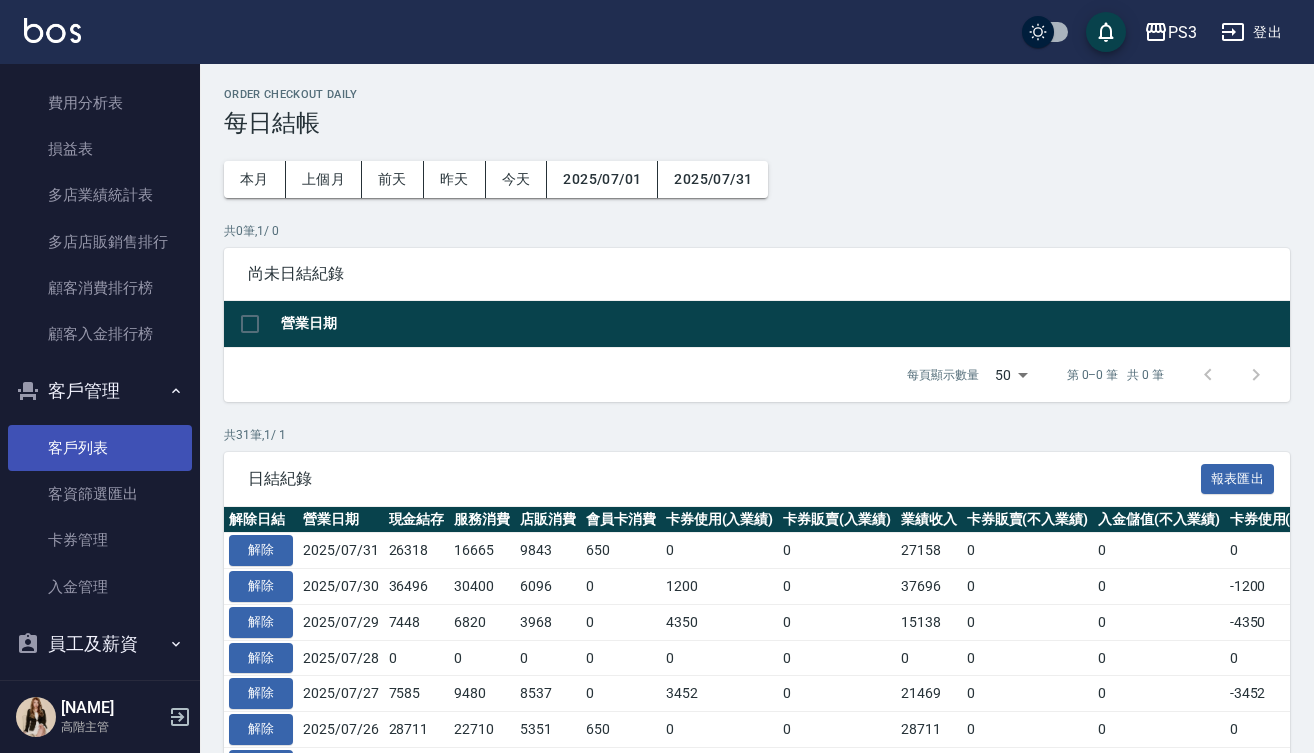 click on "客戶列表" at bounding box center (100, 448) 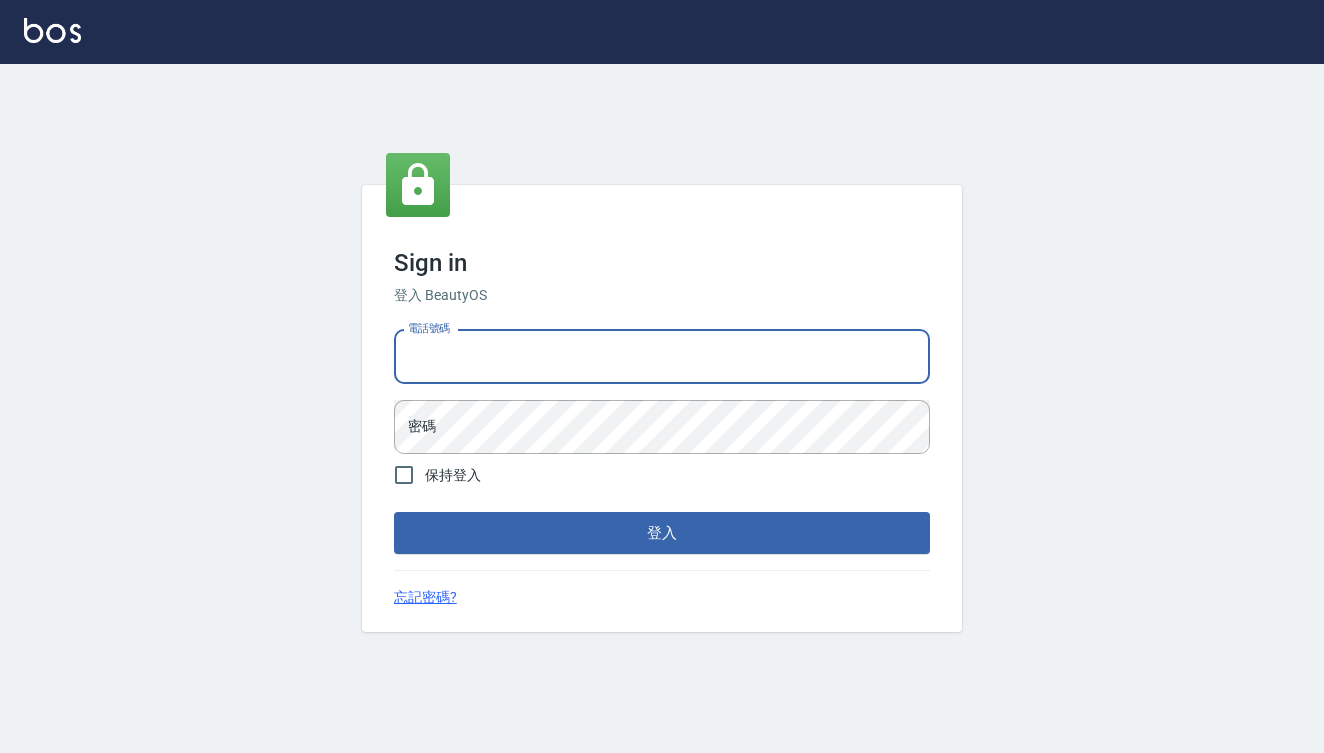 scroll, scrollTop: 0, scrollLeft: 0, axis: both 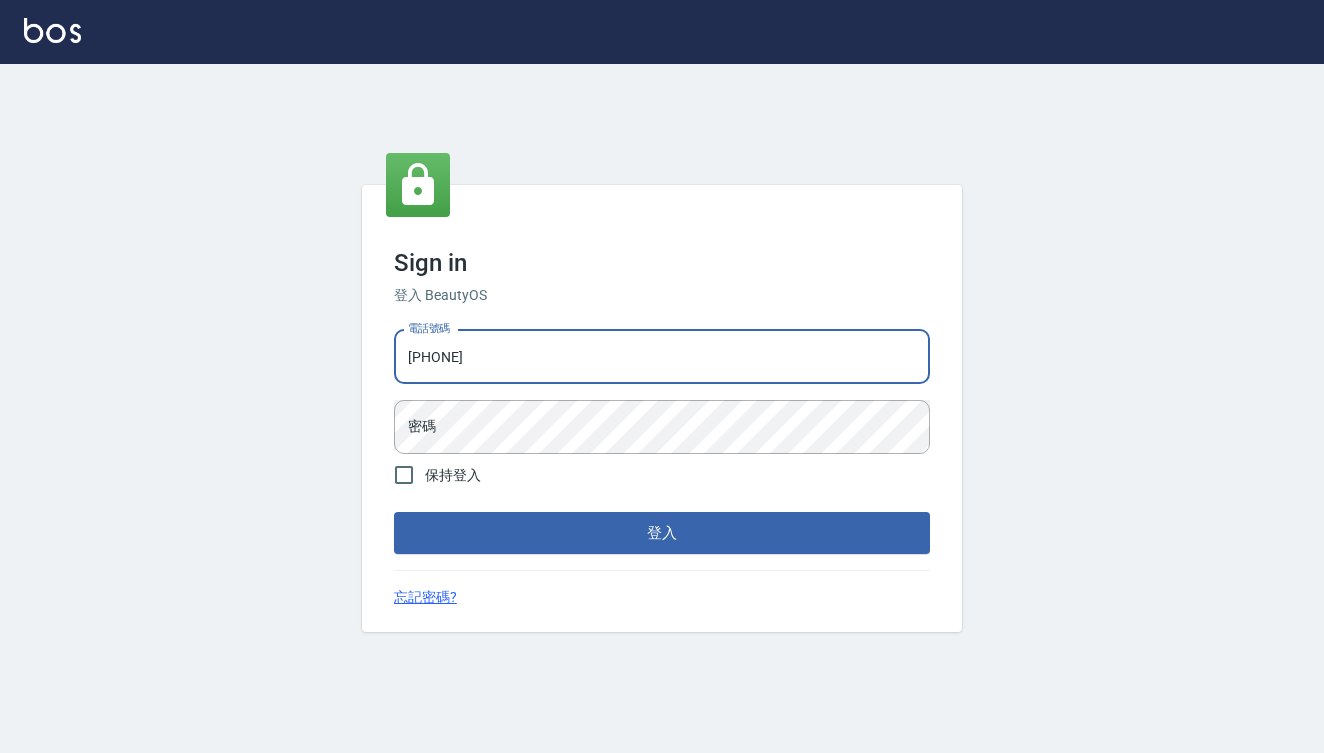 click on "登入" at bounding box center (662, 533) 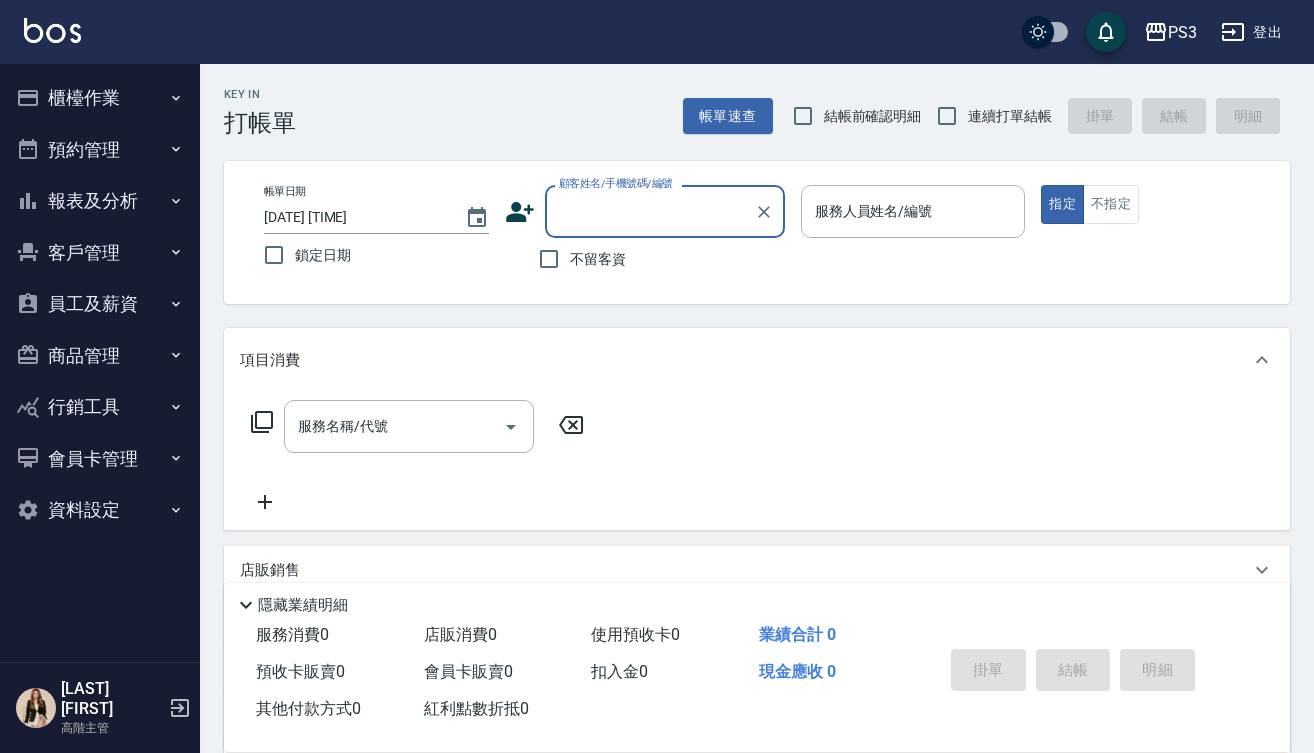 click on "客戶管理" at bounding box center (100, 253) 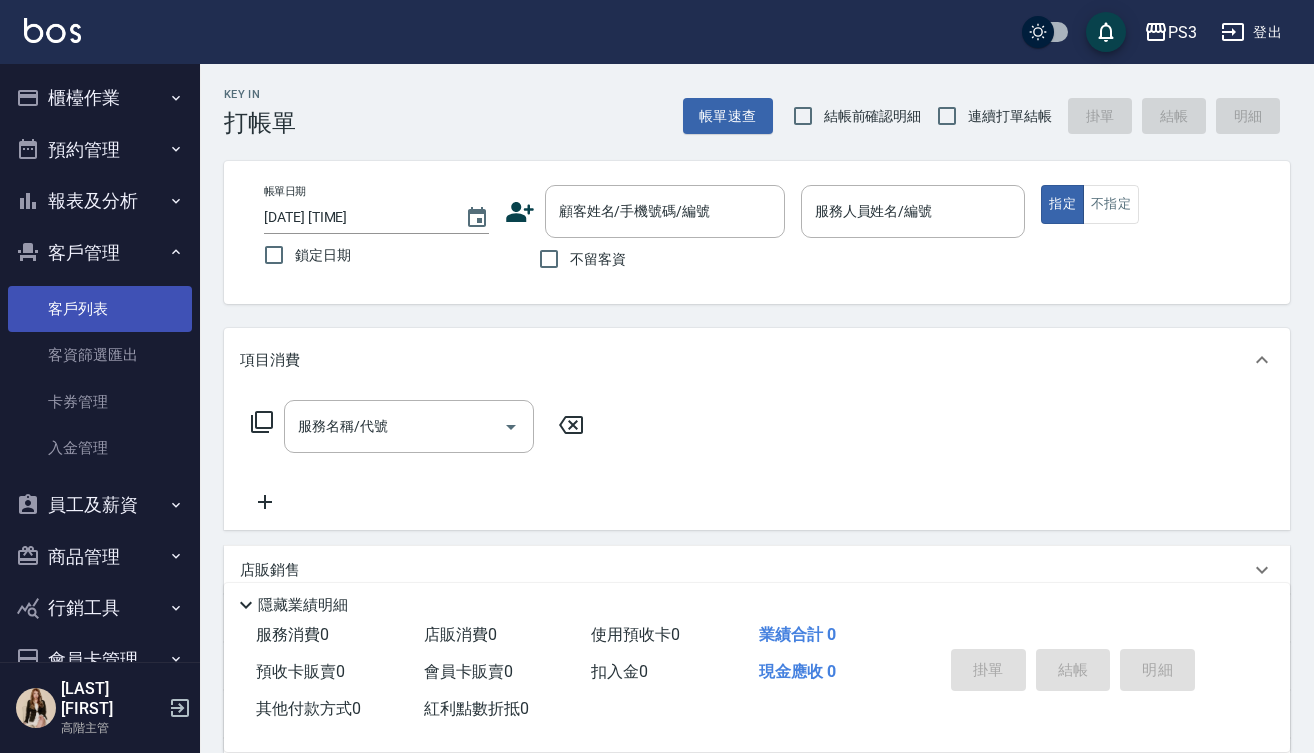 click on "客戶列表" at bounding box center [100, 309] 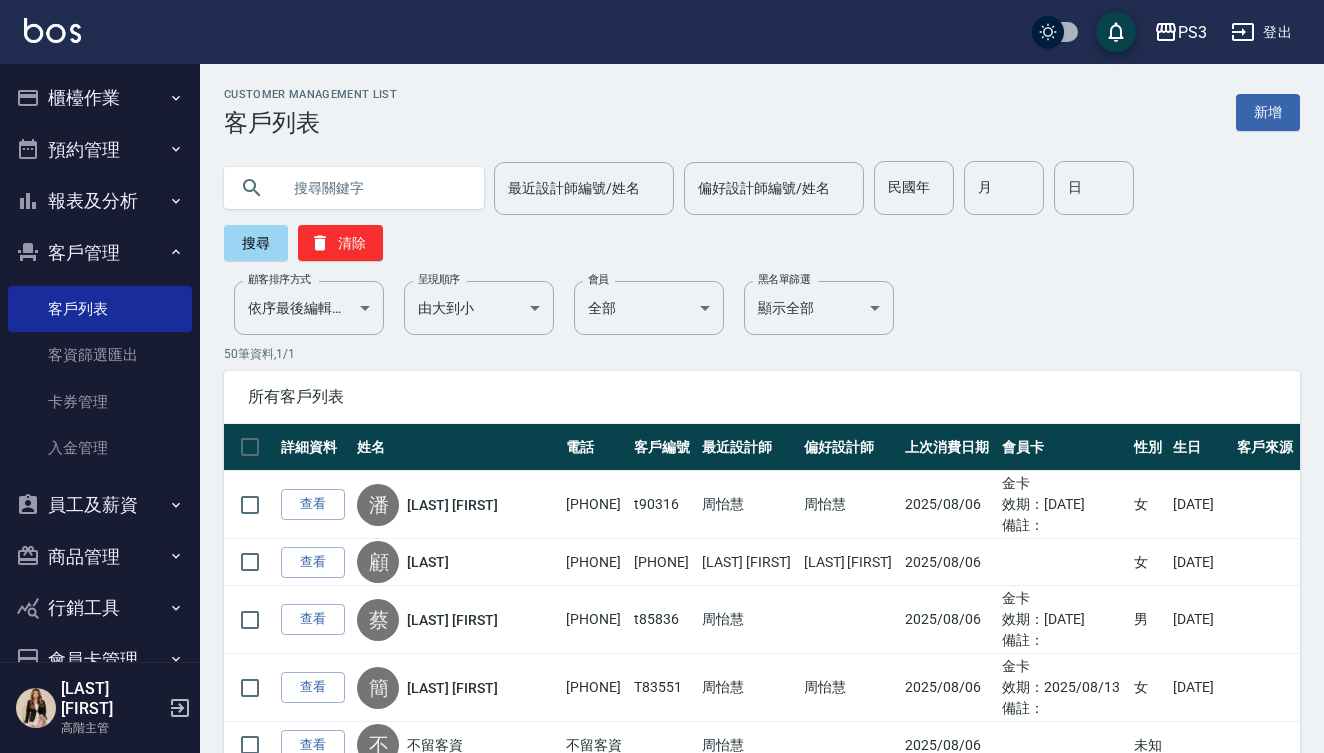 click at bounding box center [374, 188] 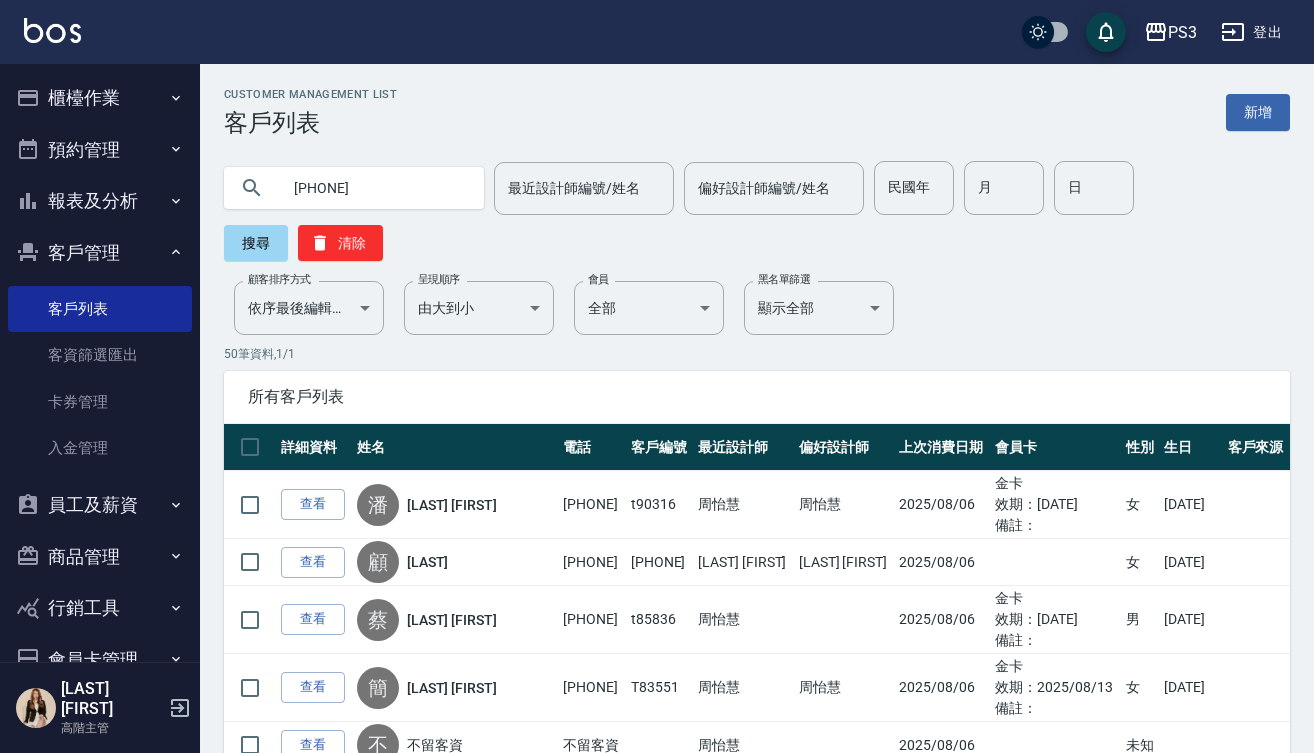 type on "0978165622" 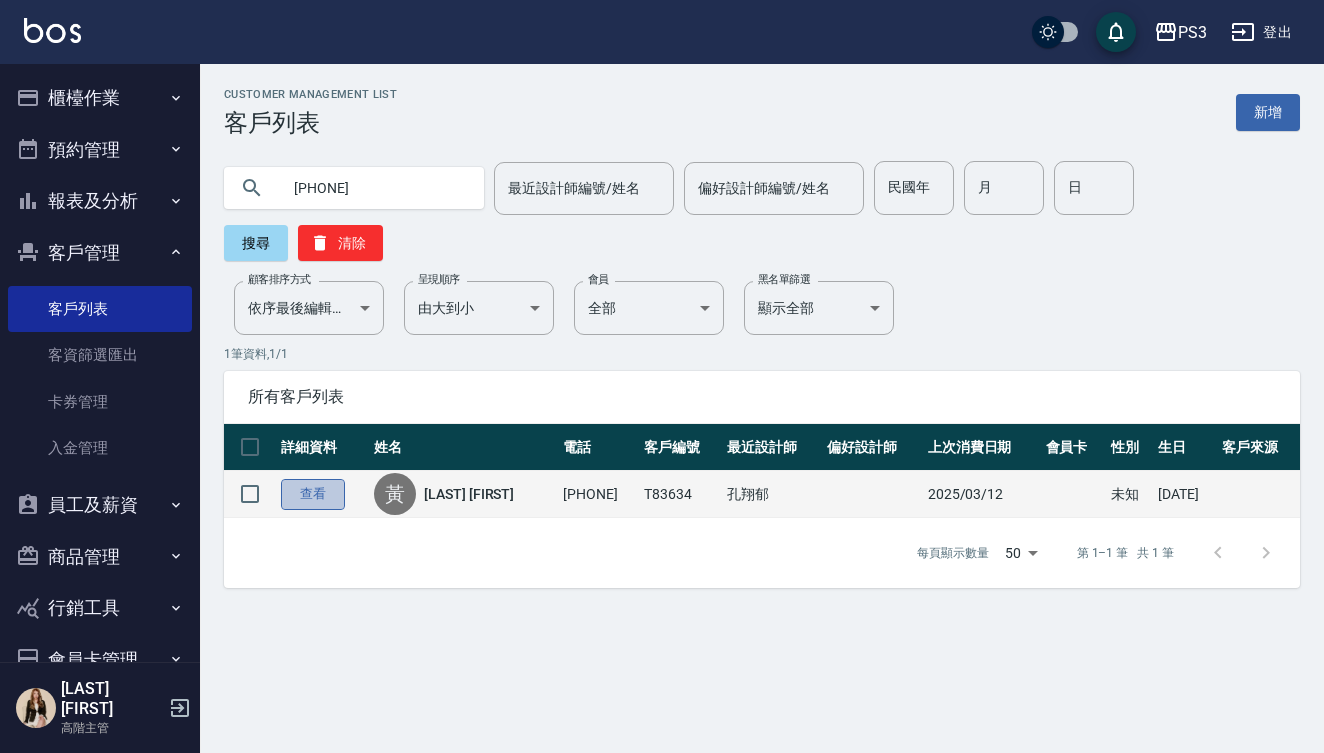 click on "查看" at bounding box center [313, 494] 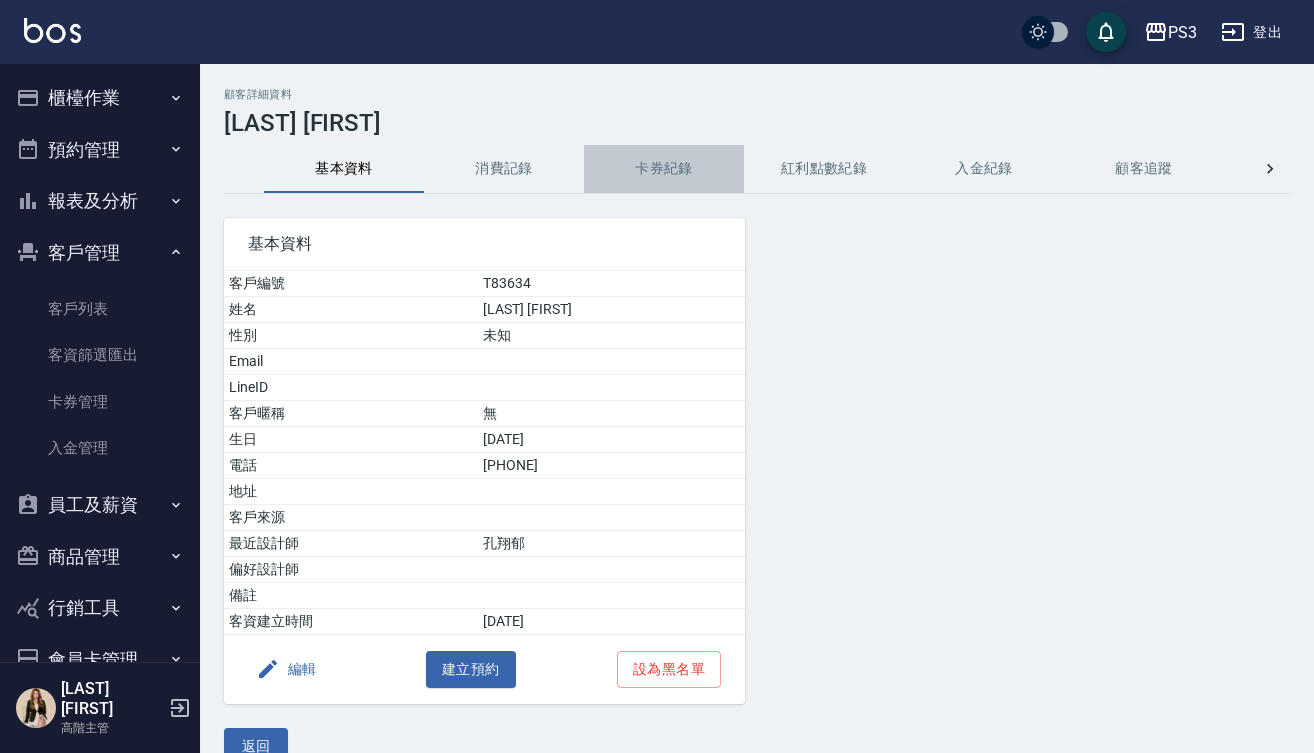 click on "卡券紀錄" at bounding box center [664, 169] 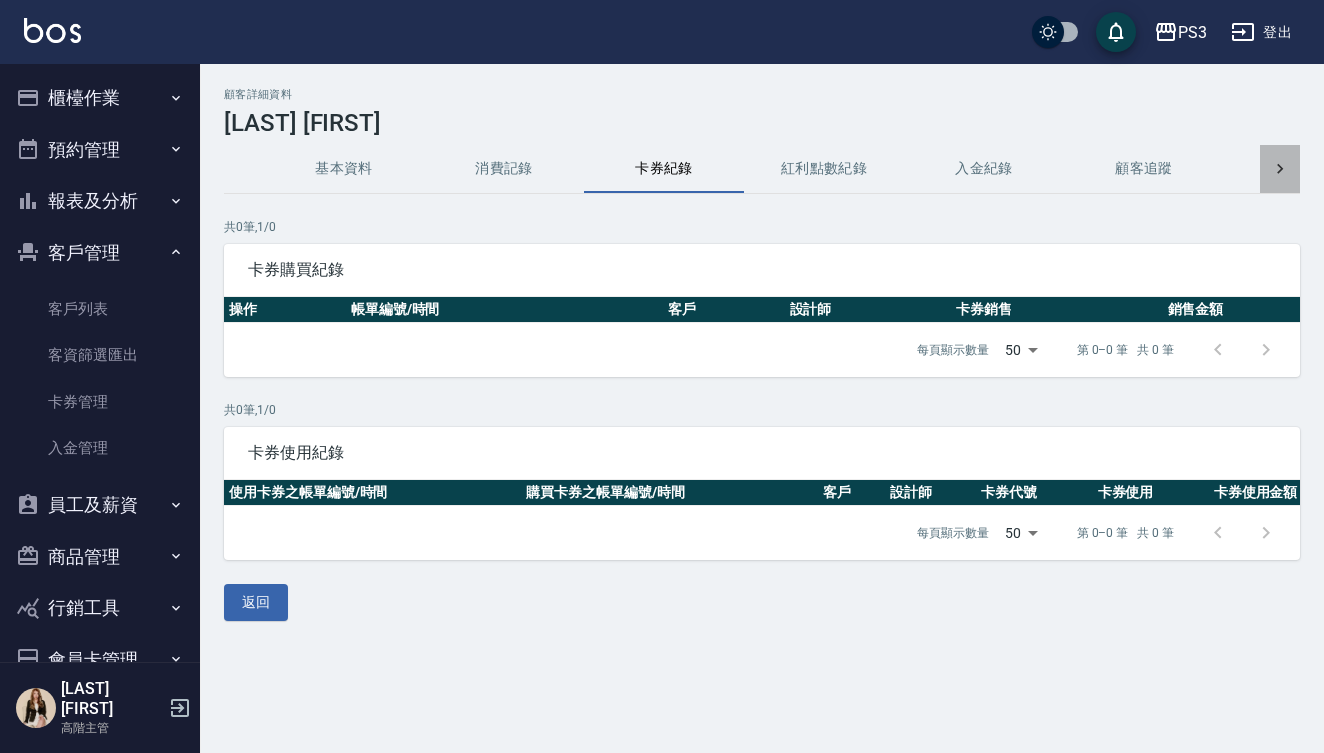 click 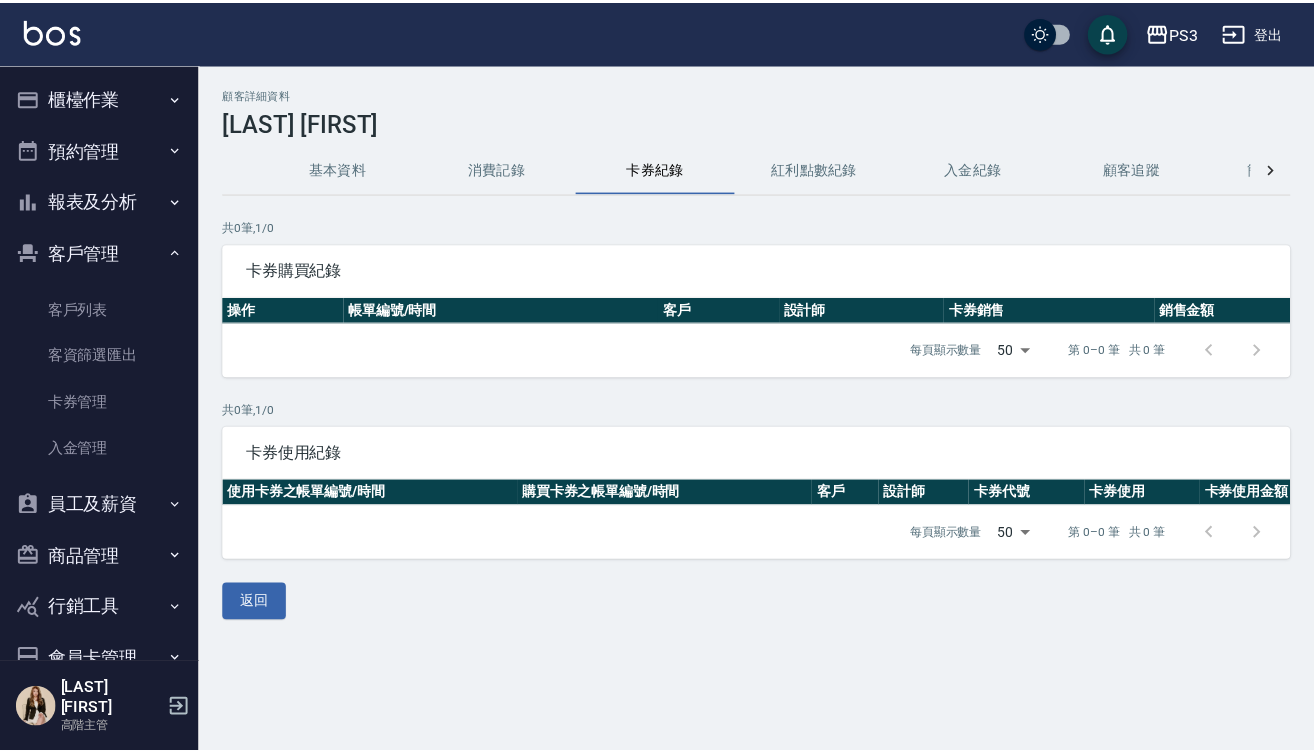 scroll, scrollTop: 0, scrollLeft: 0, axis: both 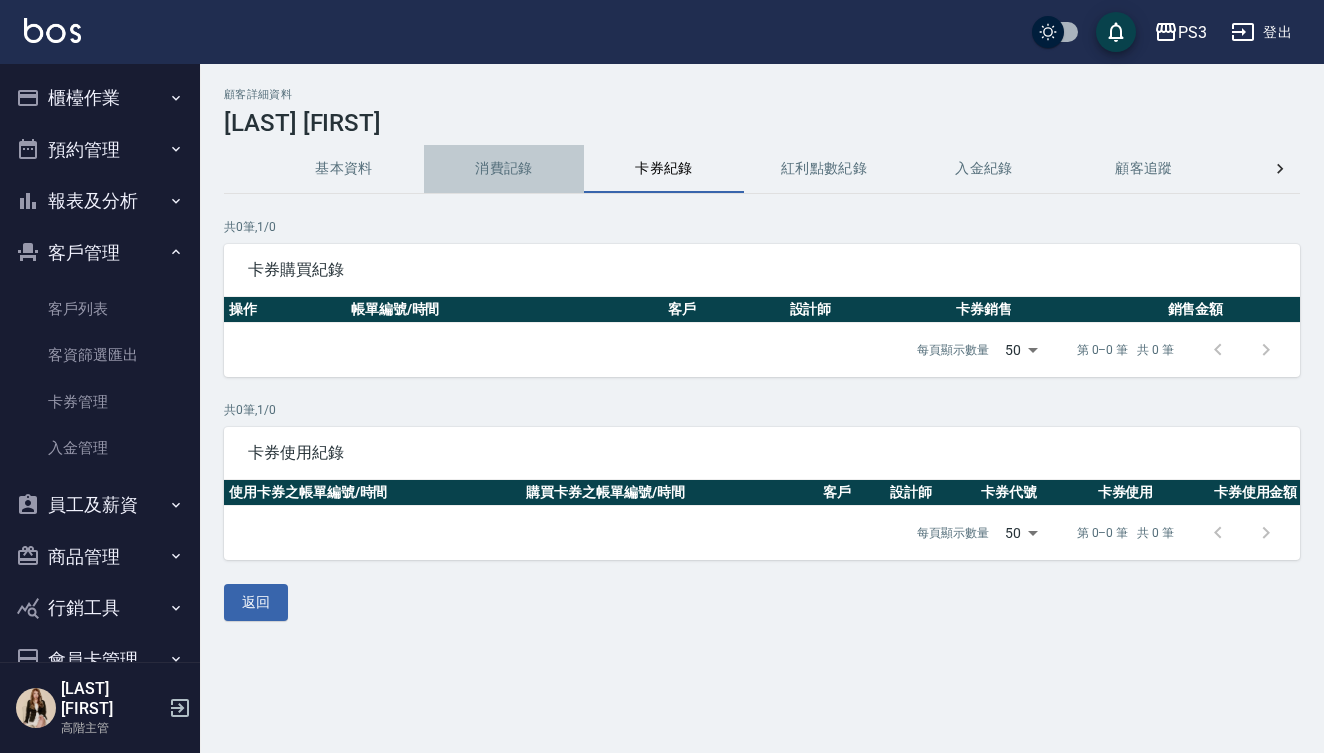 click on "消費記錄" at bounding box center [504, 169] 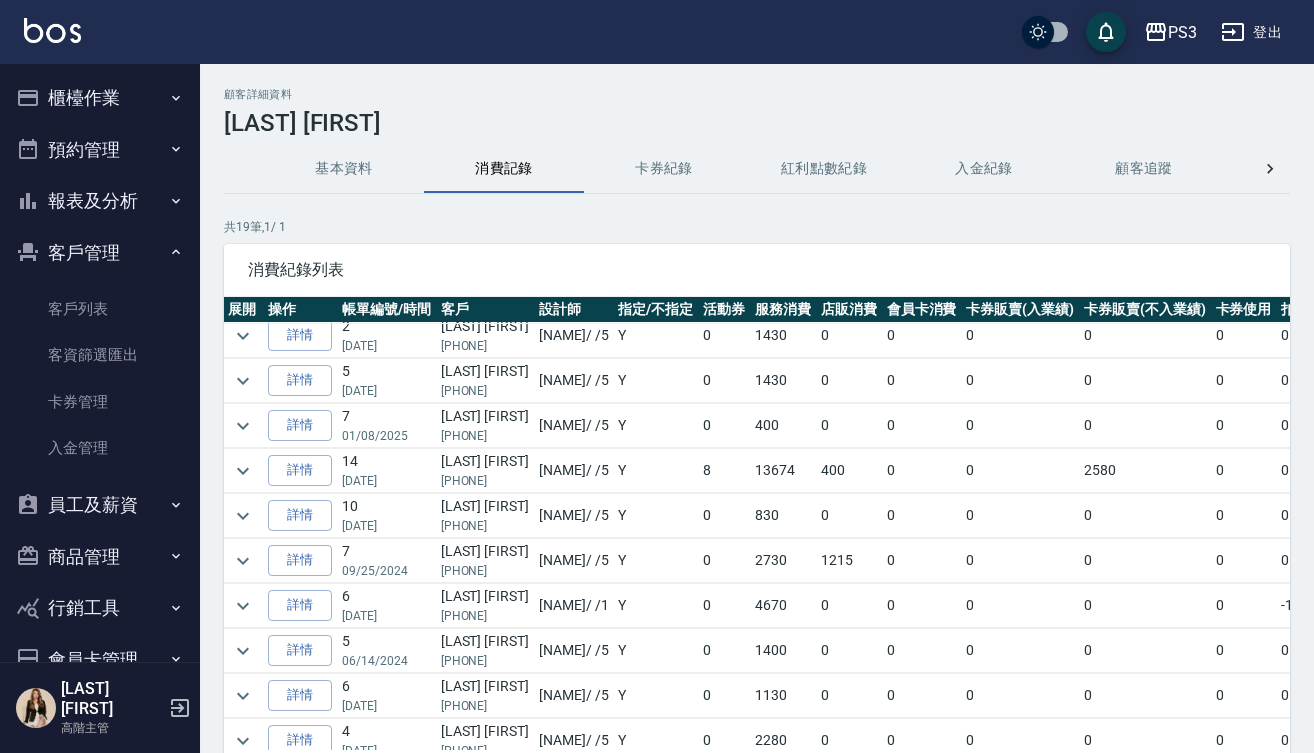 scroll, scrollTop: 8, scrollLeft: 4, axis: both 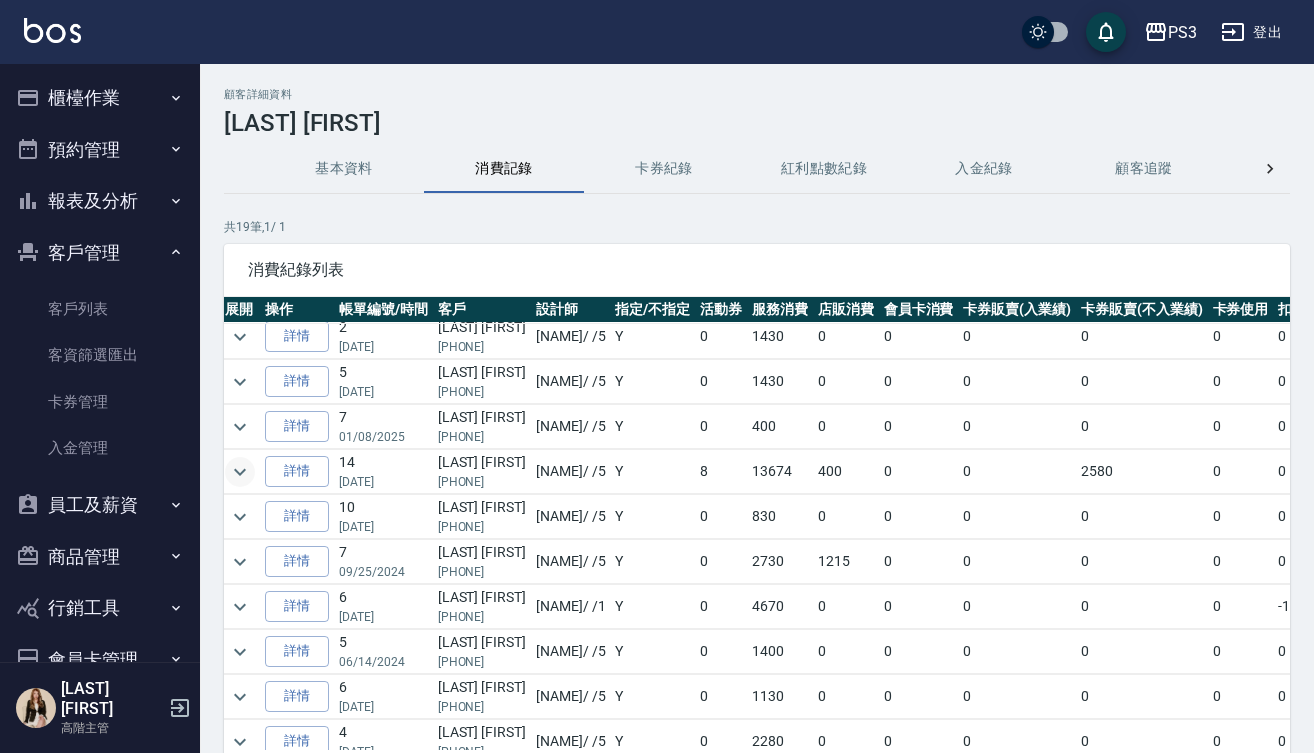 click 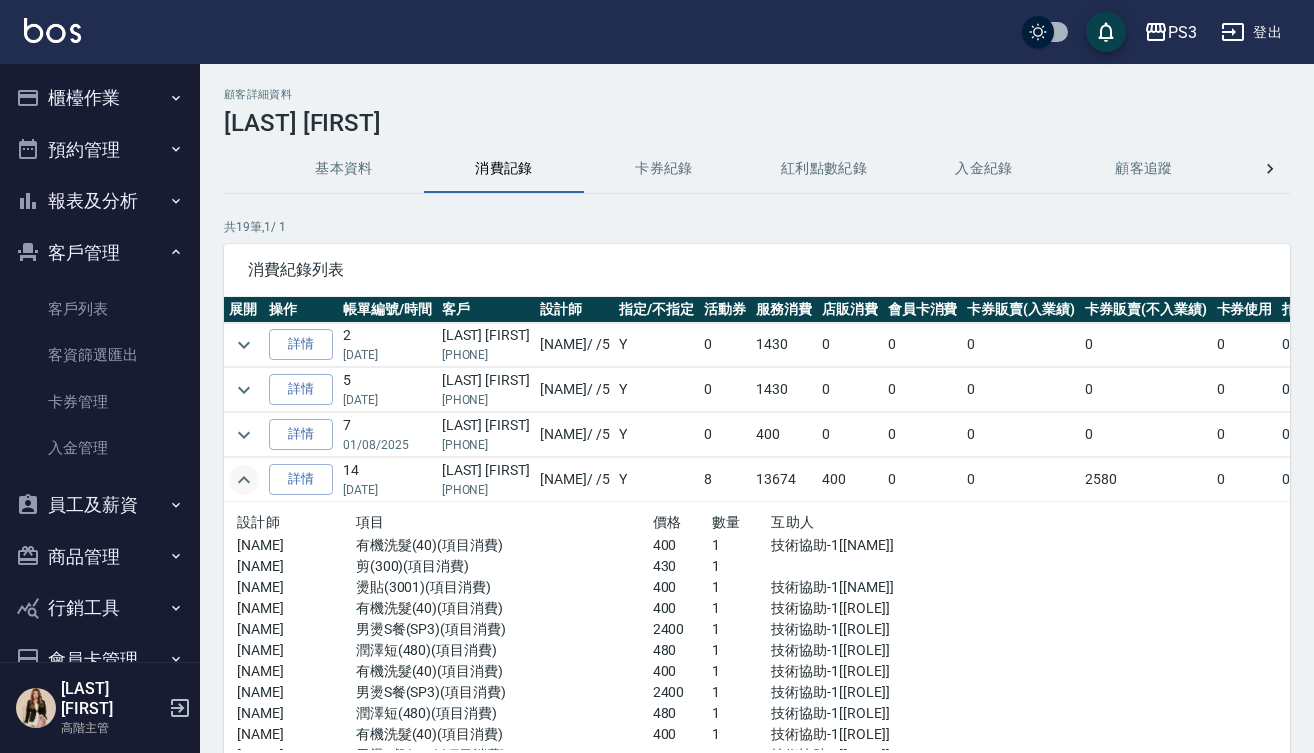 scroll, scrollTop: 0, scrollLeft: 0, axis: both 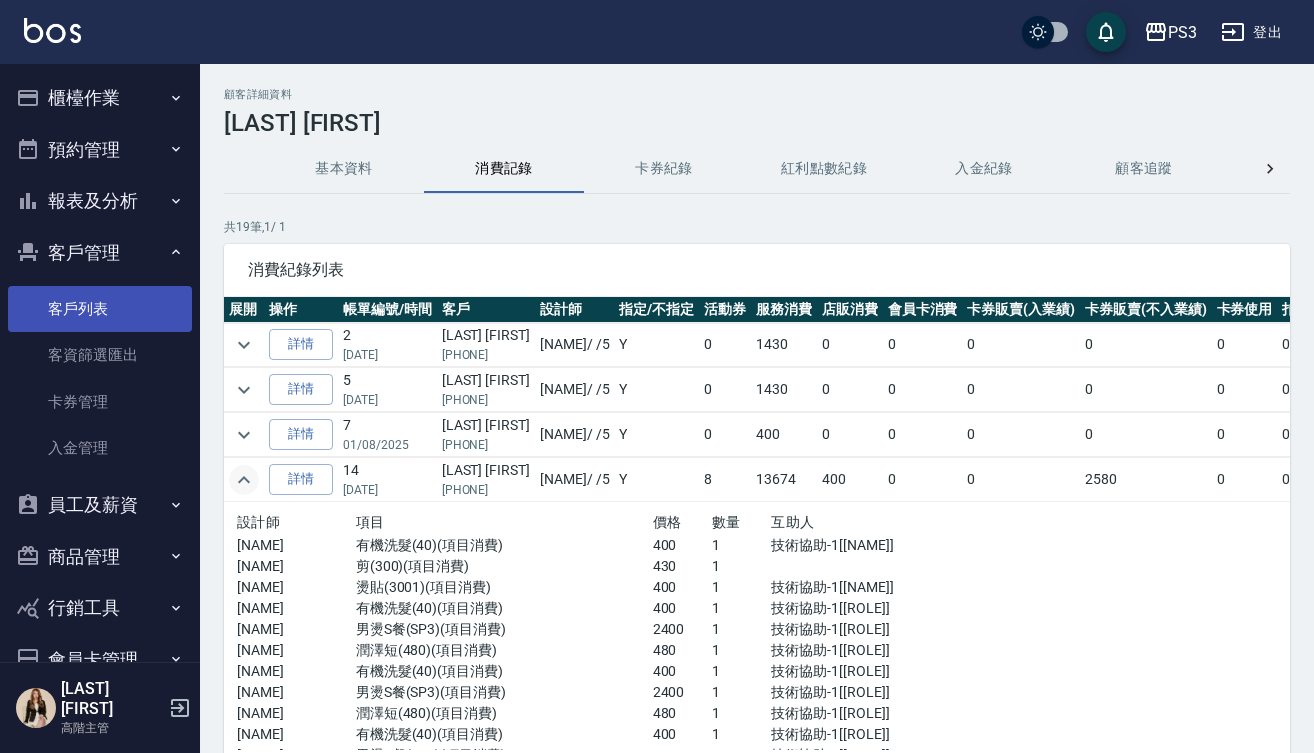 click on "客戶列表" at bounding box center [100, 309] 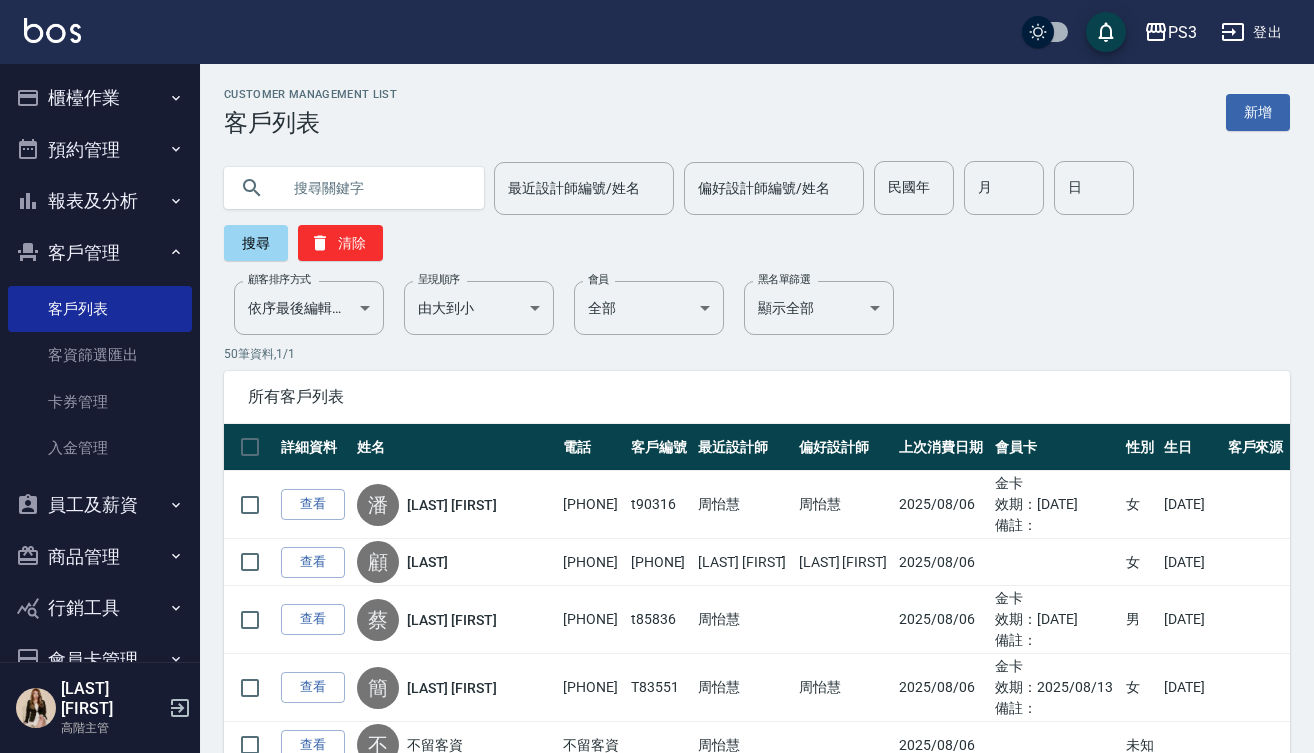 click at bounding box center (374, 188) 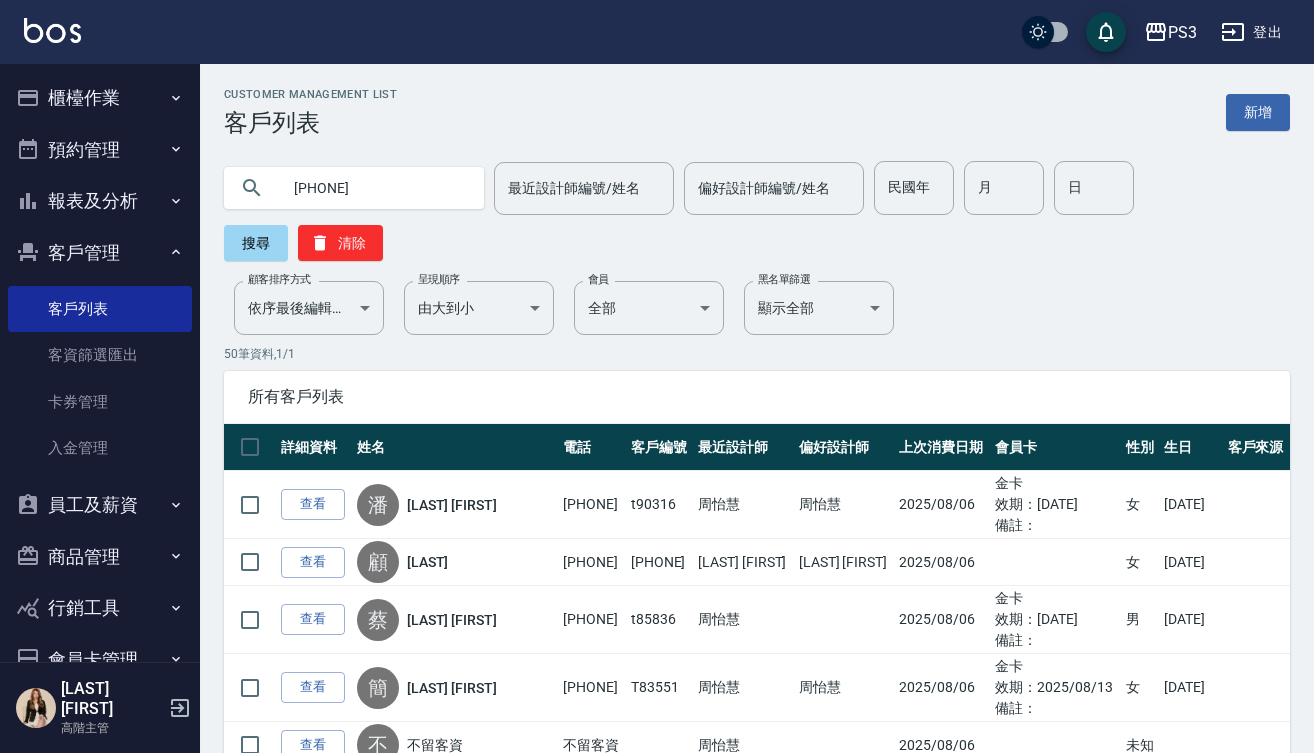 type on "0988712039" 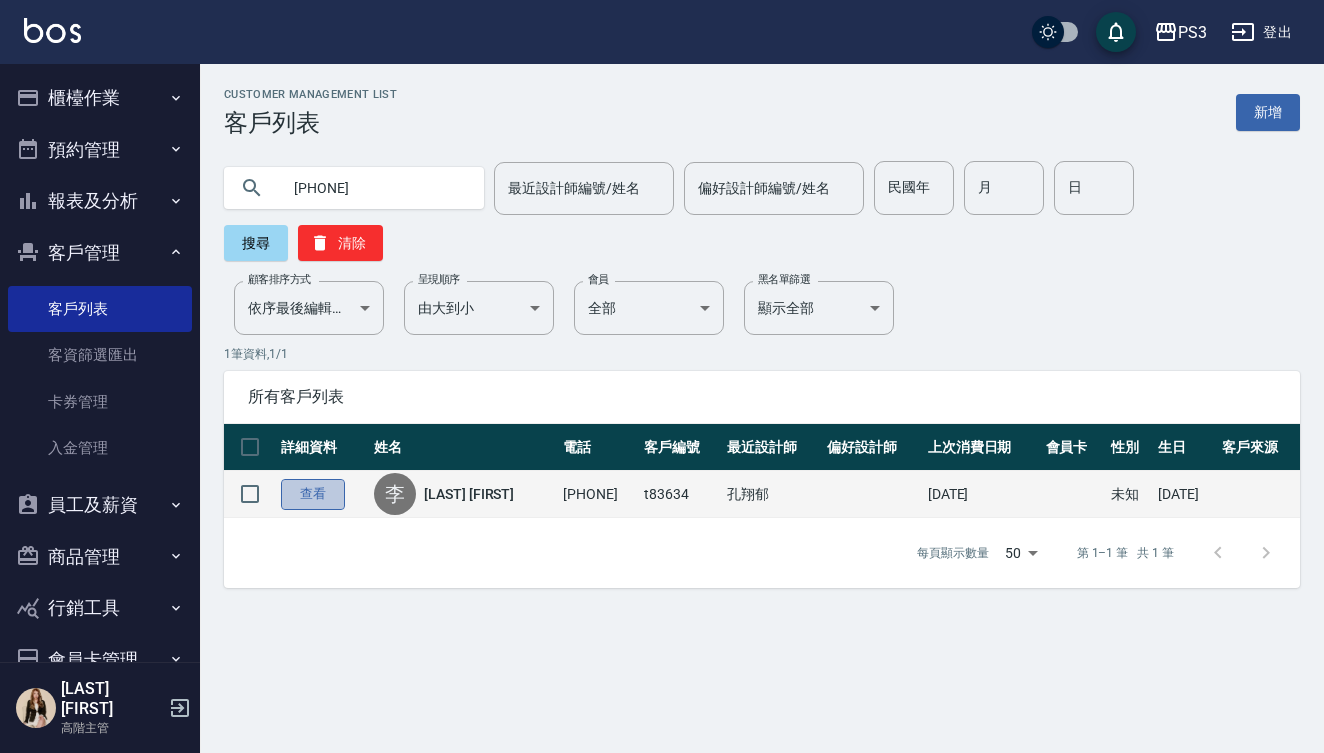 click on "查看" at bounding box center [313, 494] 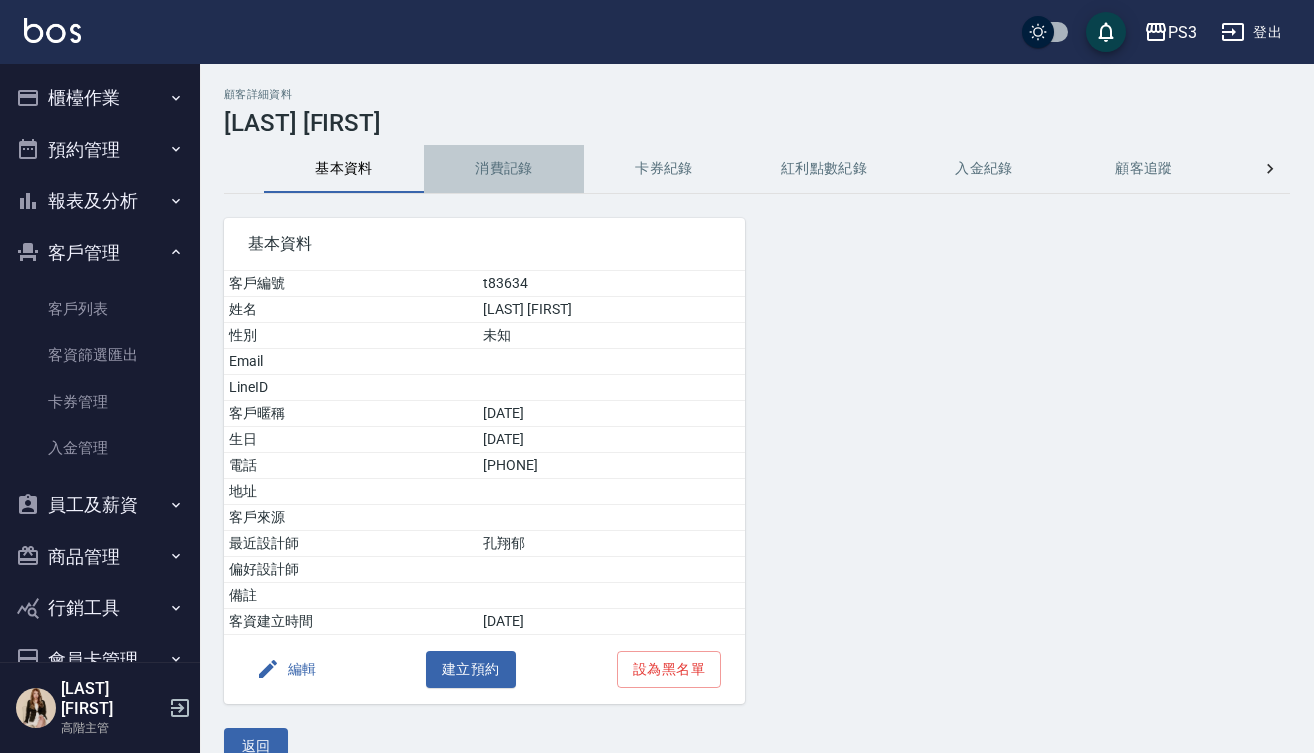 click on "消費記錄" at bounding box center (504, 169) 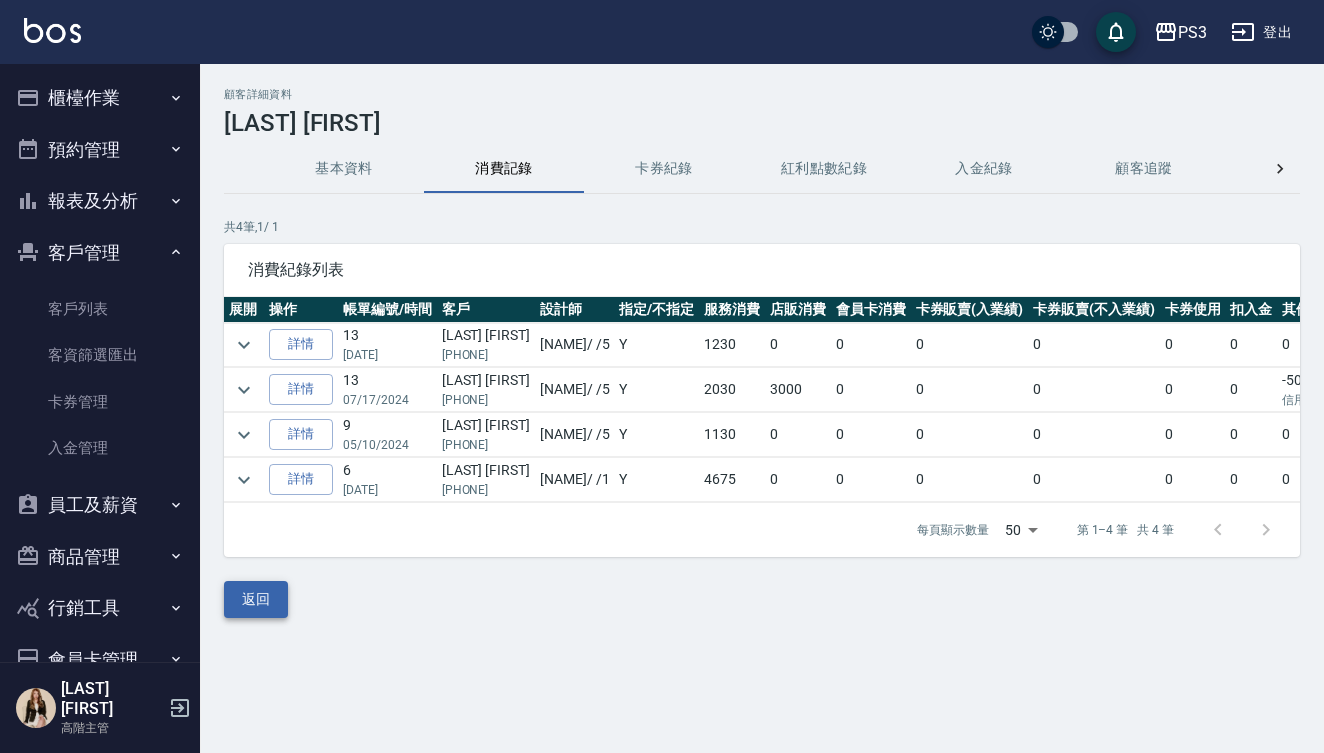 click on "返回" at bounding box center [256, 599] 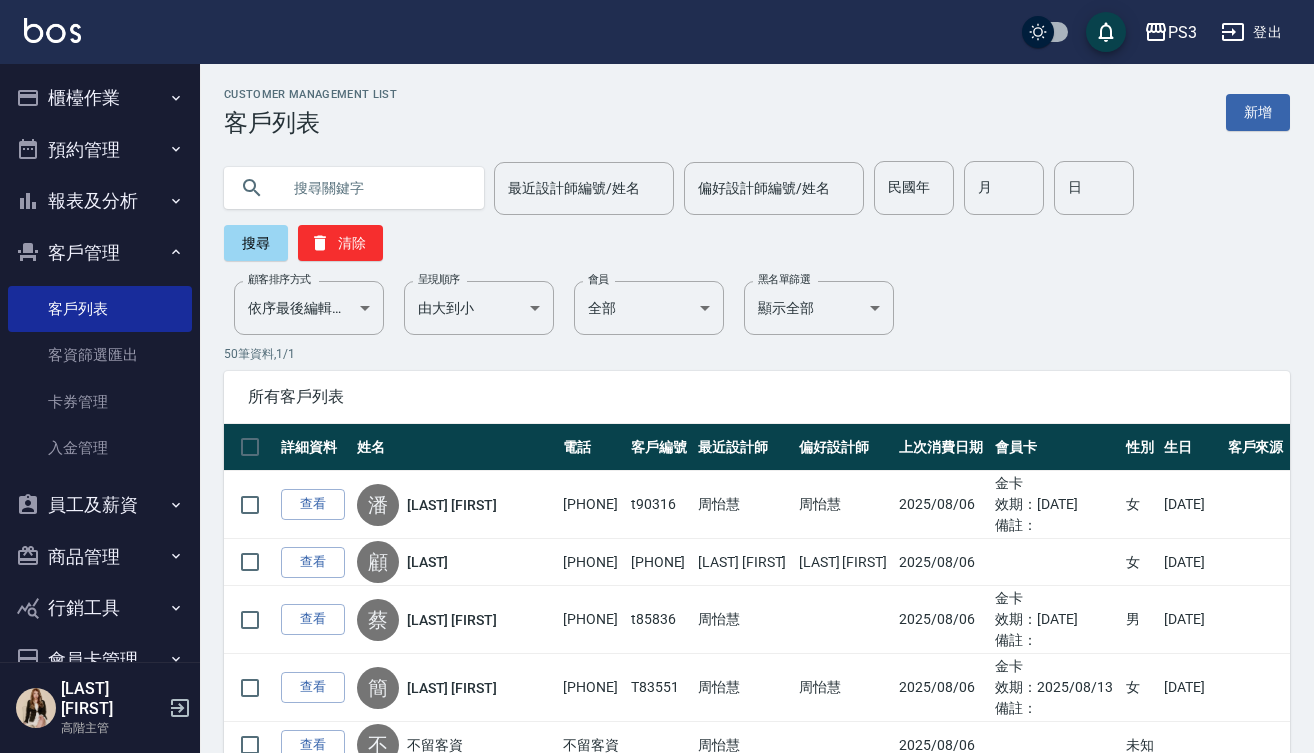 click at bounding box center [374, 188] 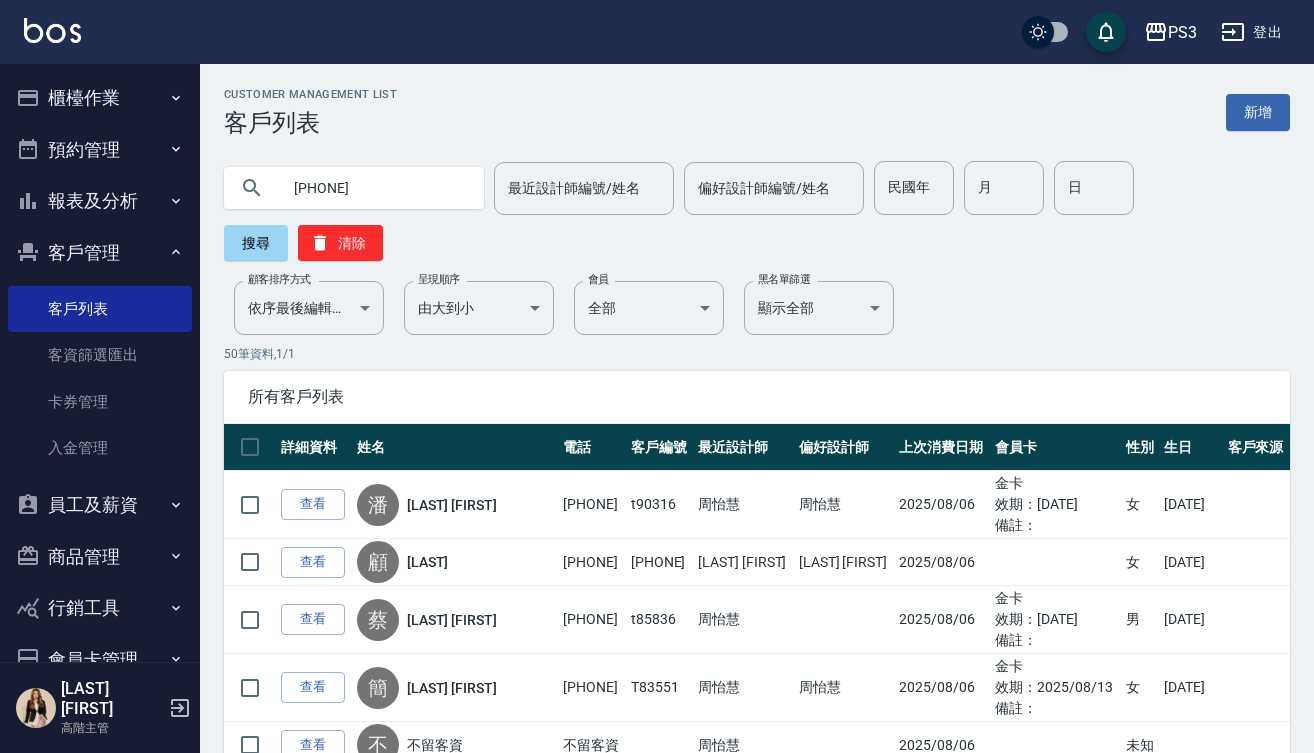 type on "0978165622" 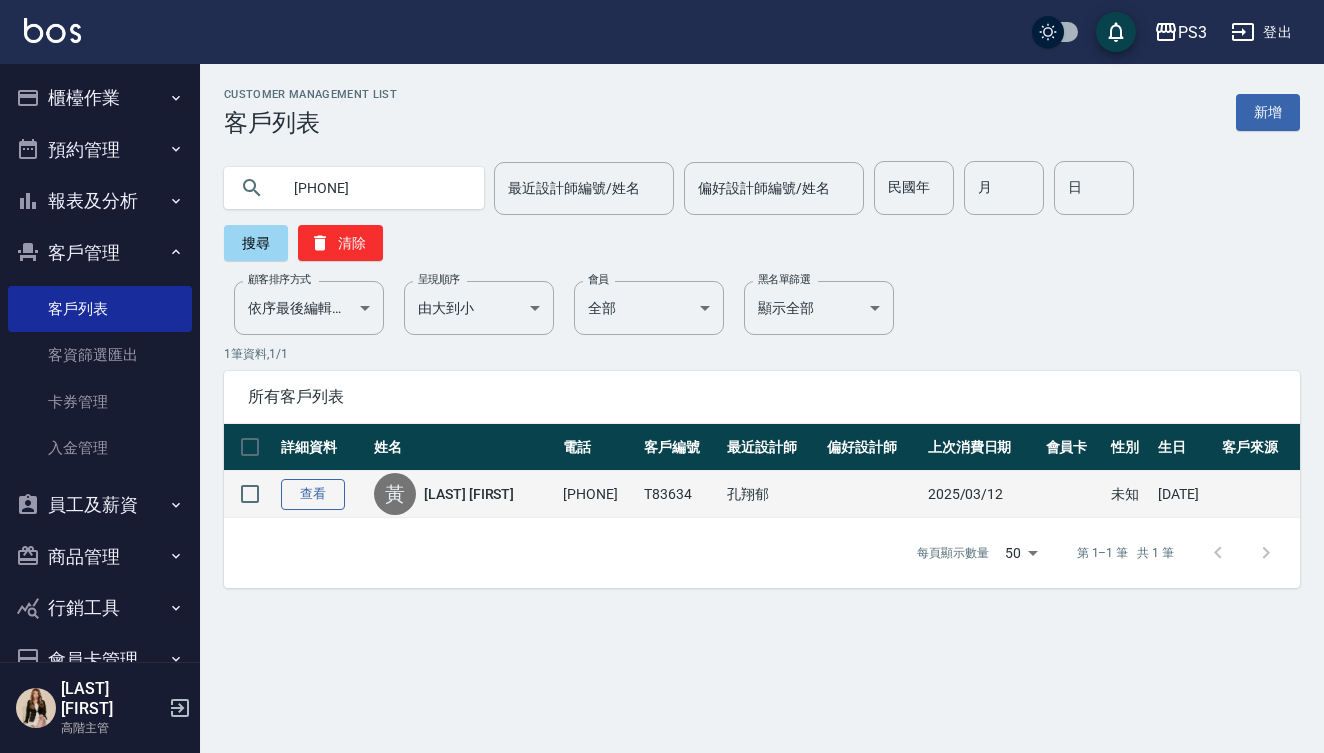 click on "查看" at bounding box center (313, 494) 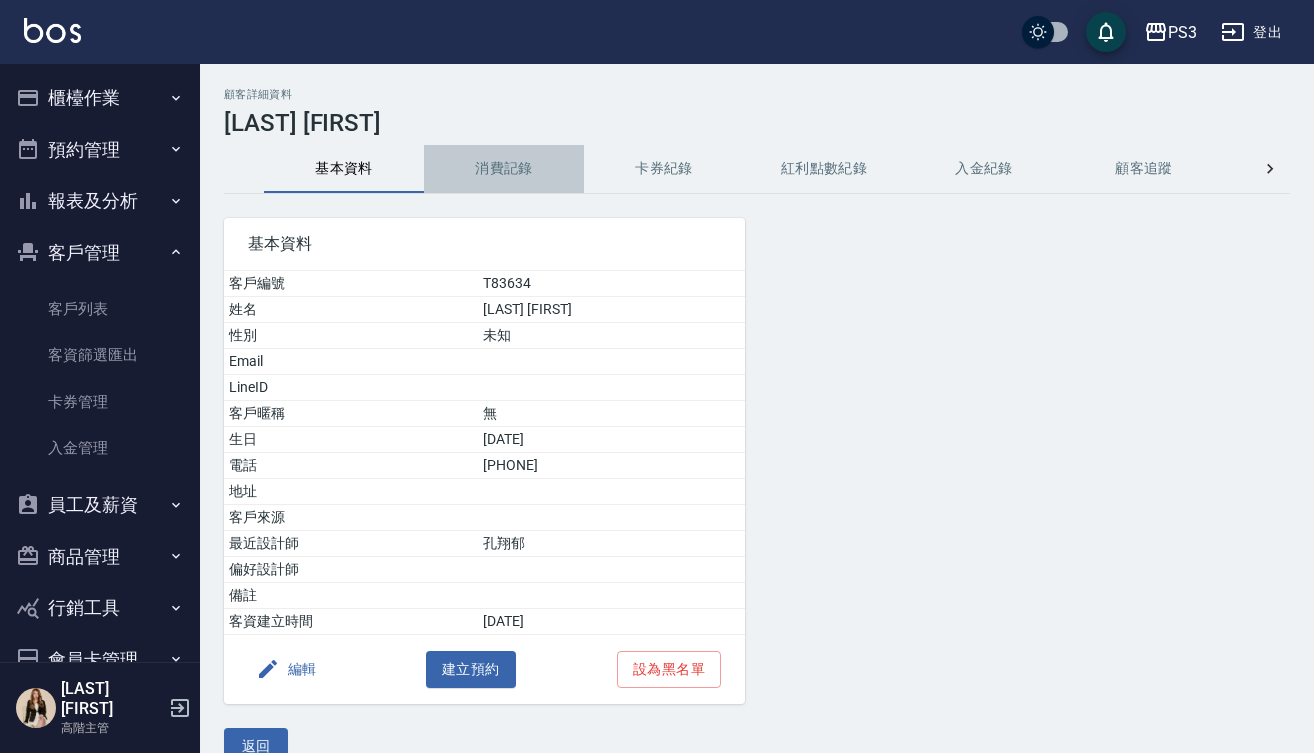 click on "消費記錄" at bounding box center (504, 169) 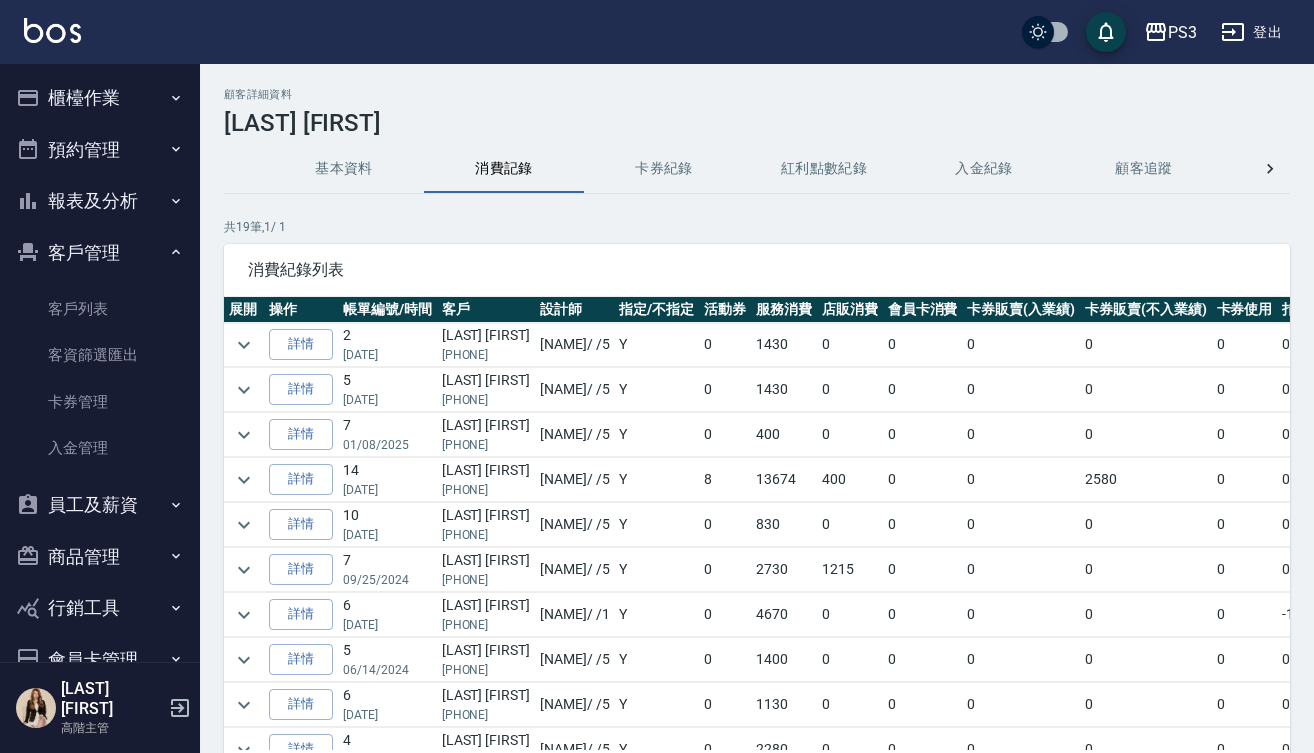 scroll, scrollTop: 0, scrollLeft: 0, axis: both 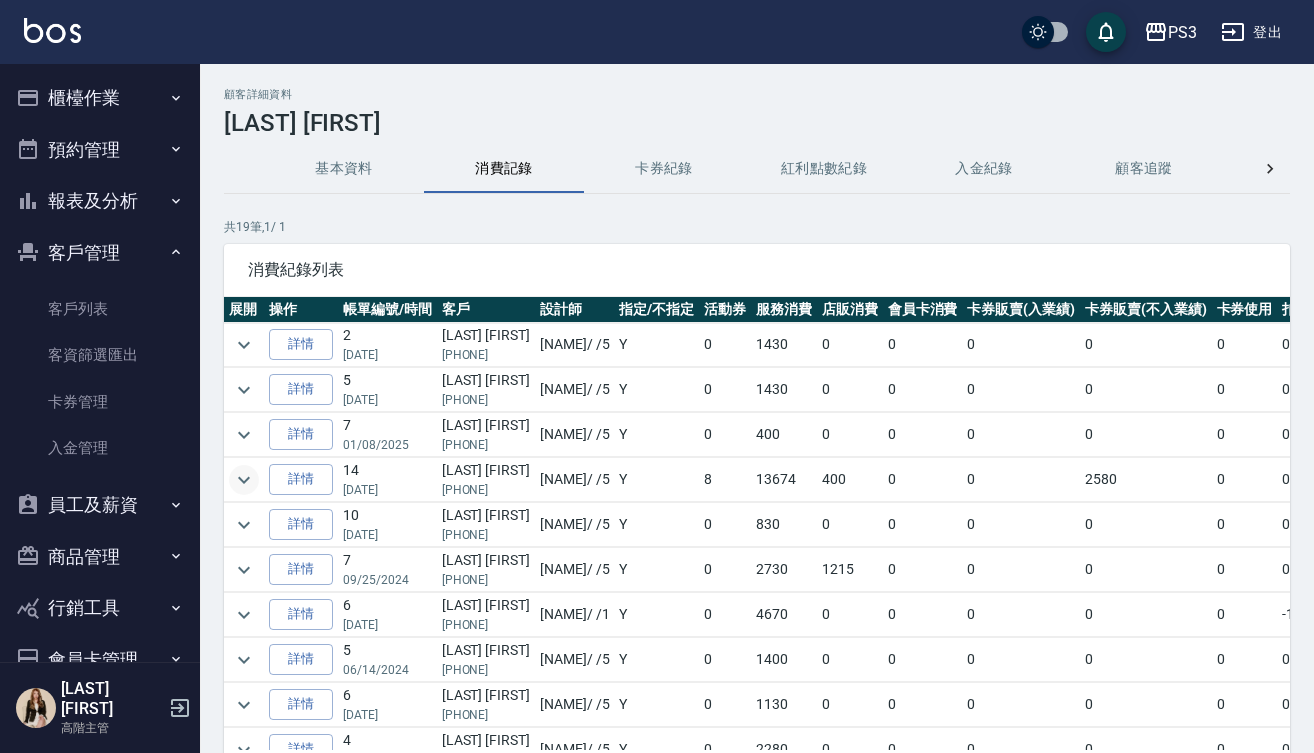 click 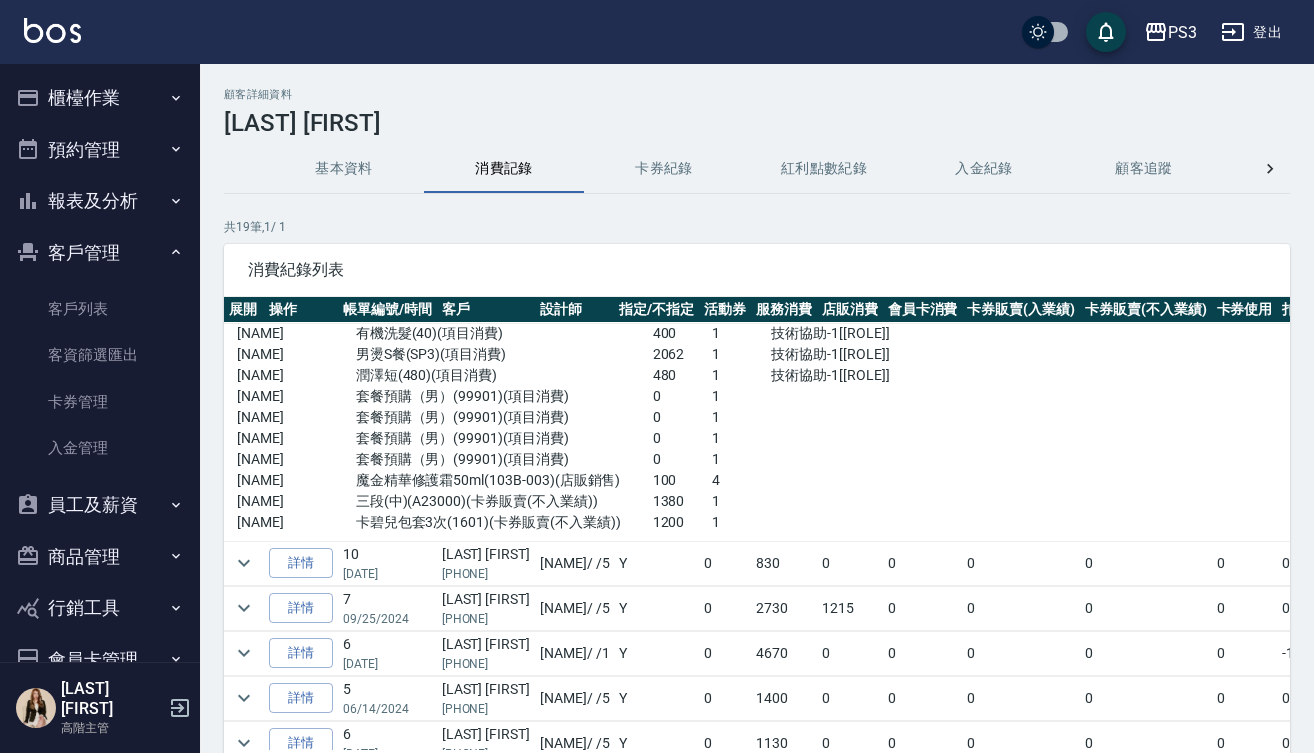 scroll, scrollTop: 450, scrollLeft: 0, axis: vertical 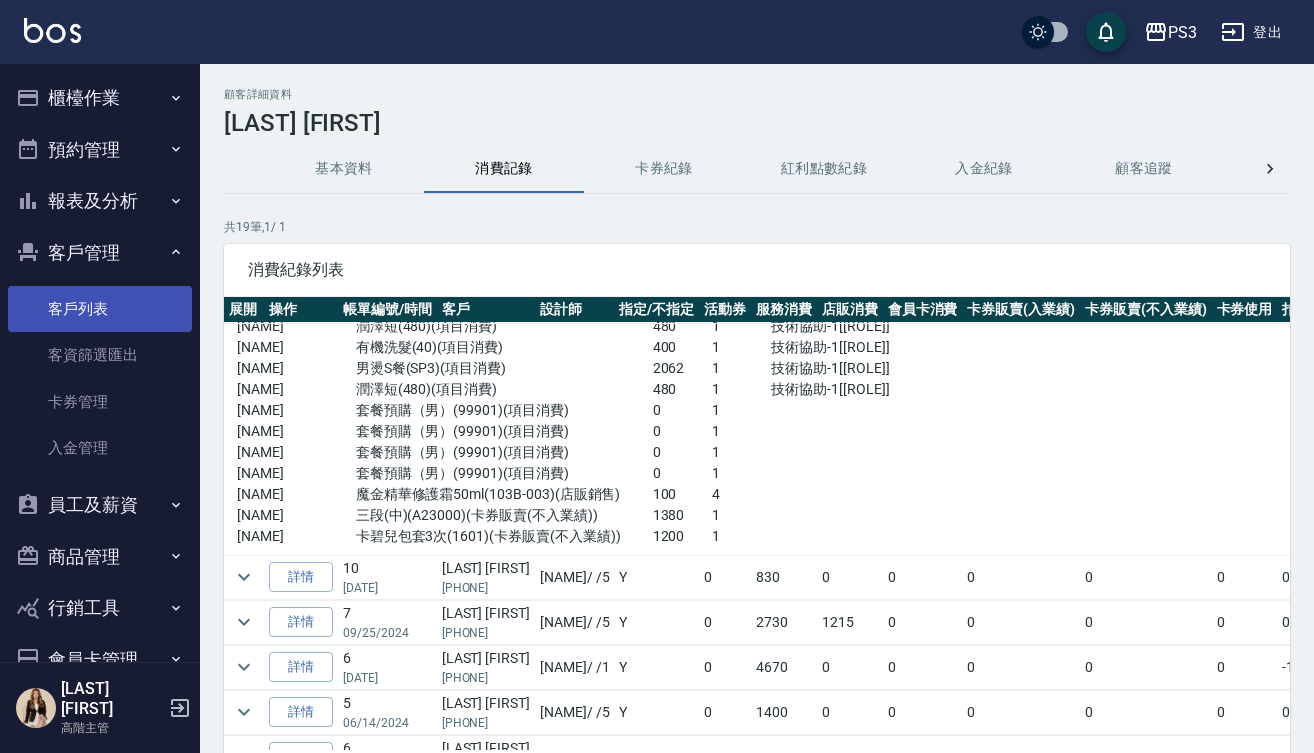 click on "客戶列表" at bounding box center [100, 309] 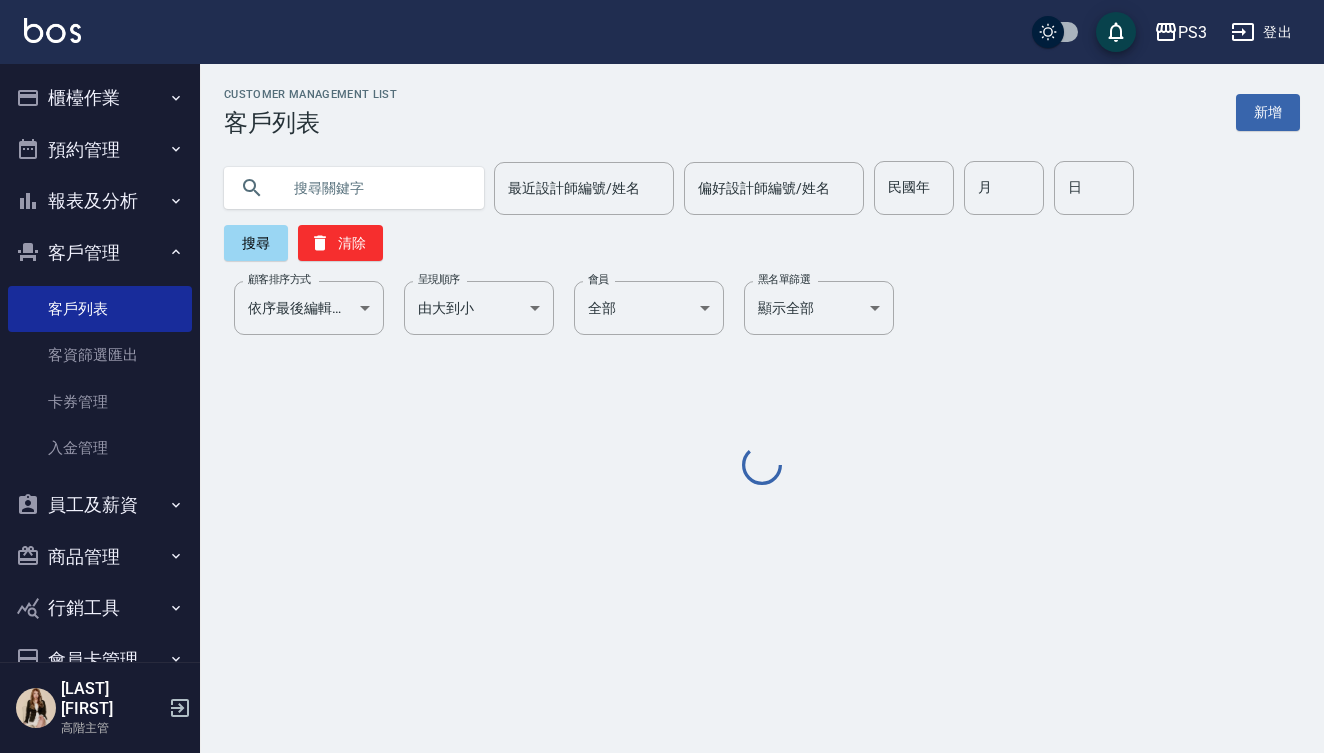 click at bounding box center [374, 188] 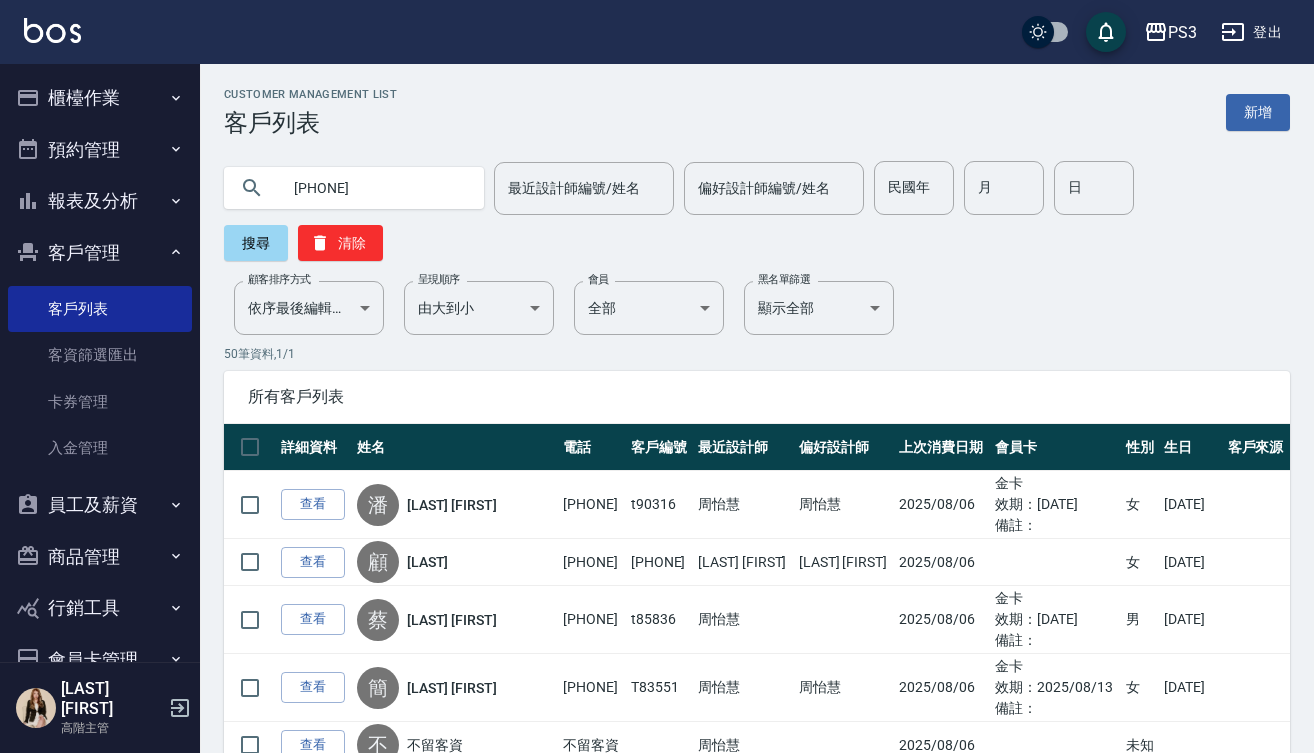type on "0988712039" 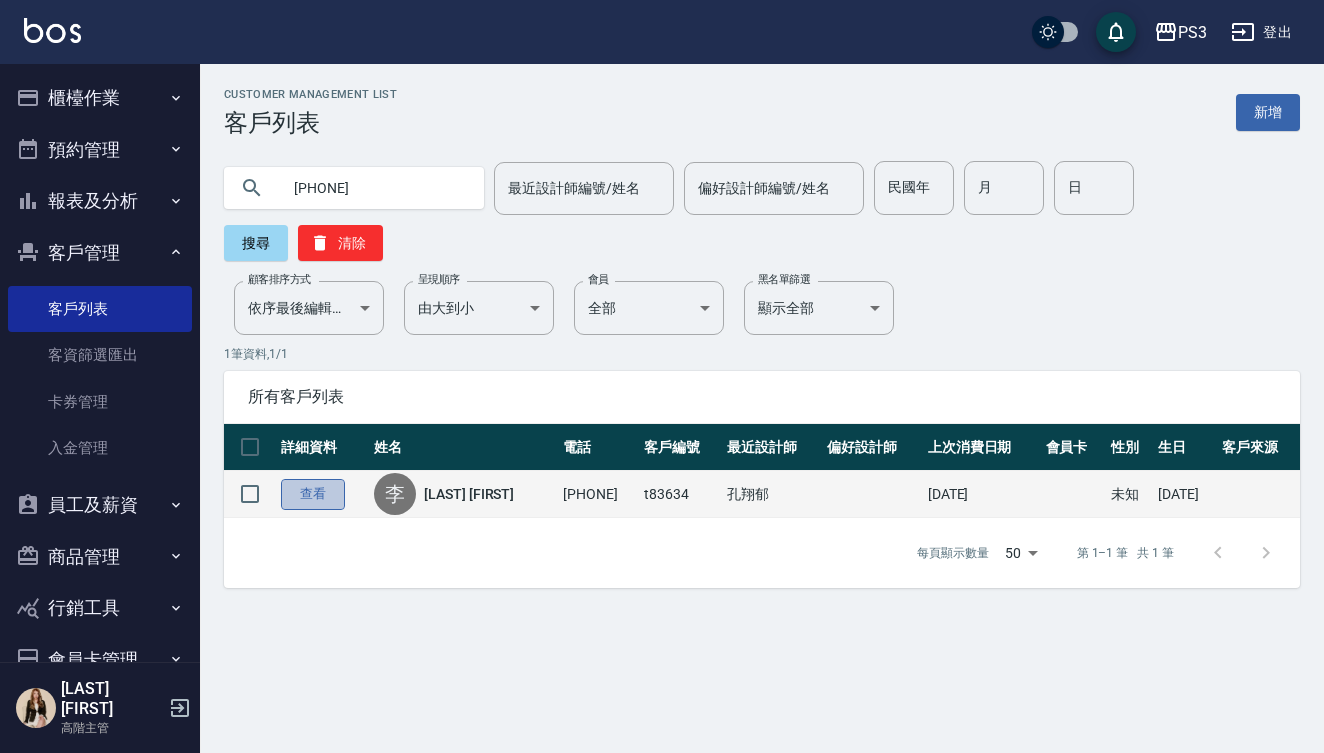 click on "查看" at bounding box center [313, 494] 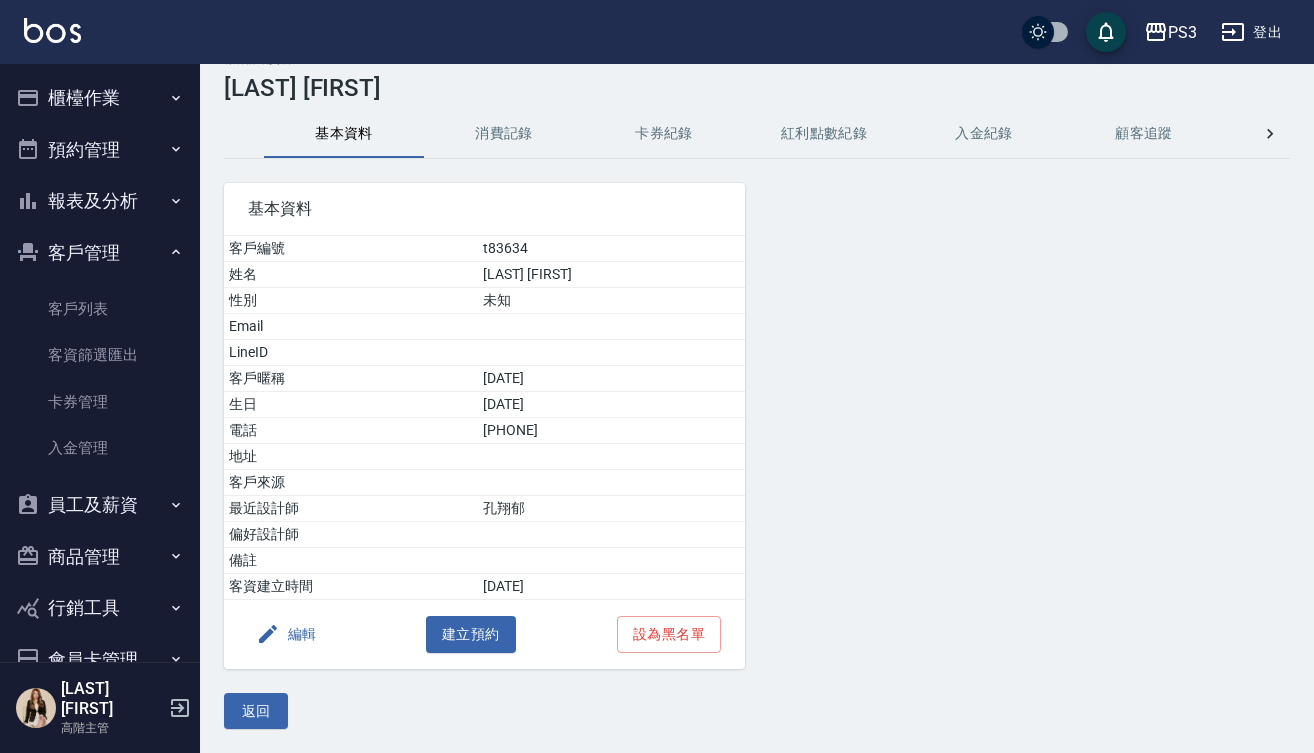 scroll, scrollTop: 34, scrollLeft: 0, axis: vertical 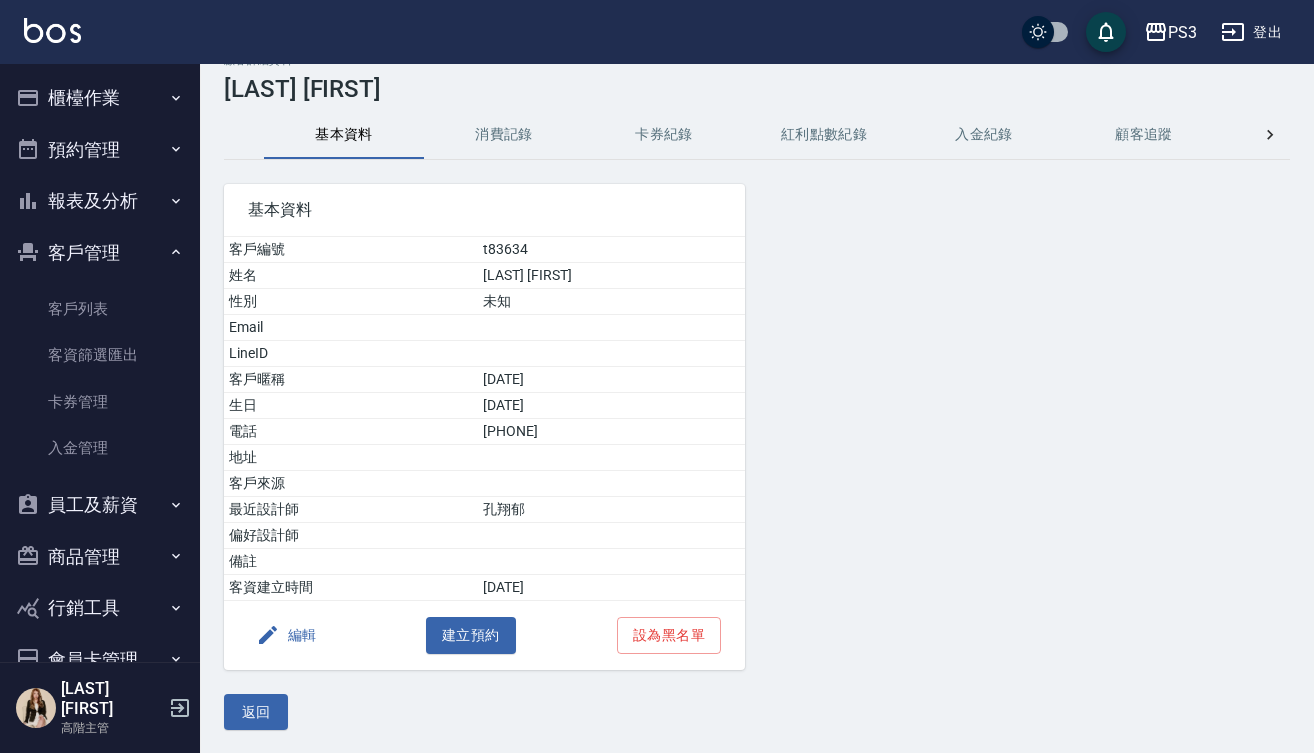 click on "消費記錄" at bounding box center (504, 135) 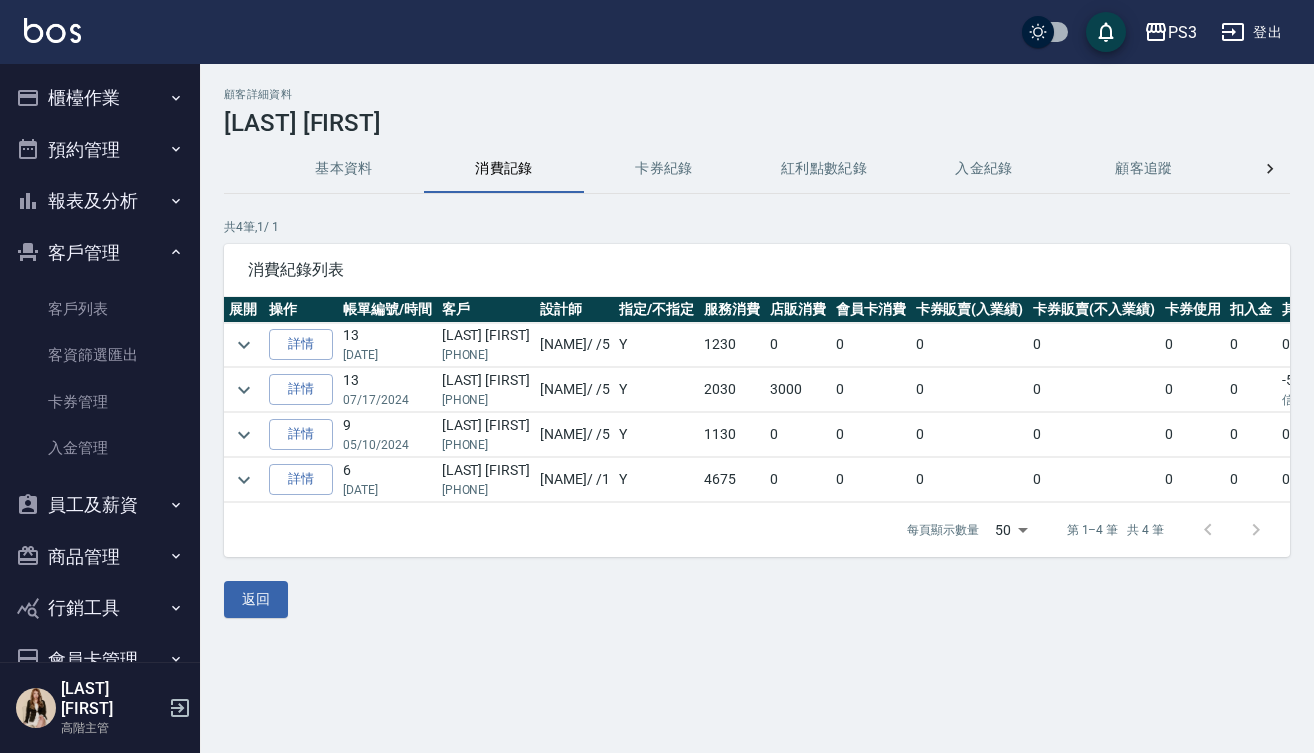 scroll, scrollTop: 0, scrollLeft: 0, axis: both 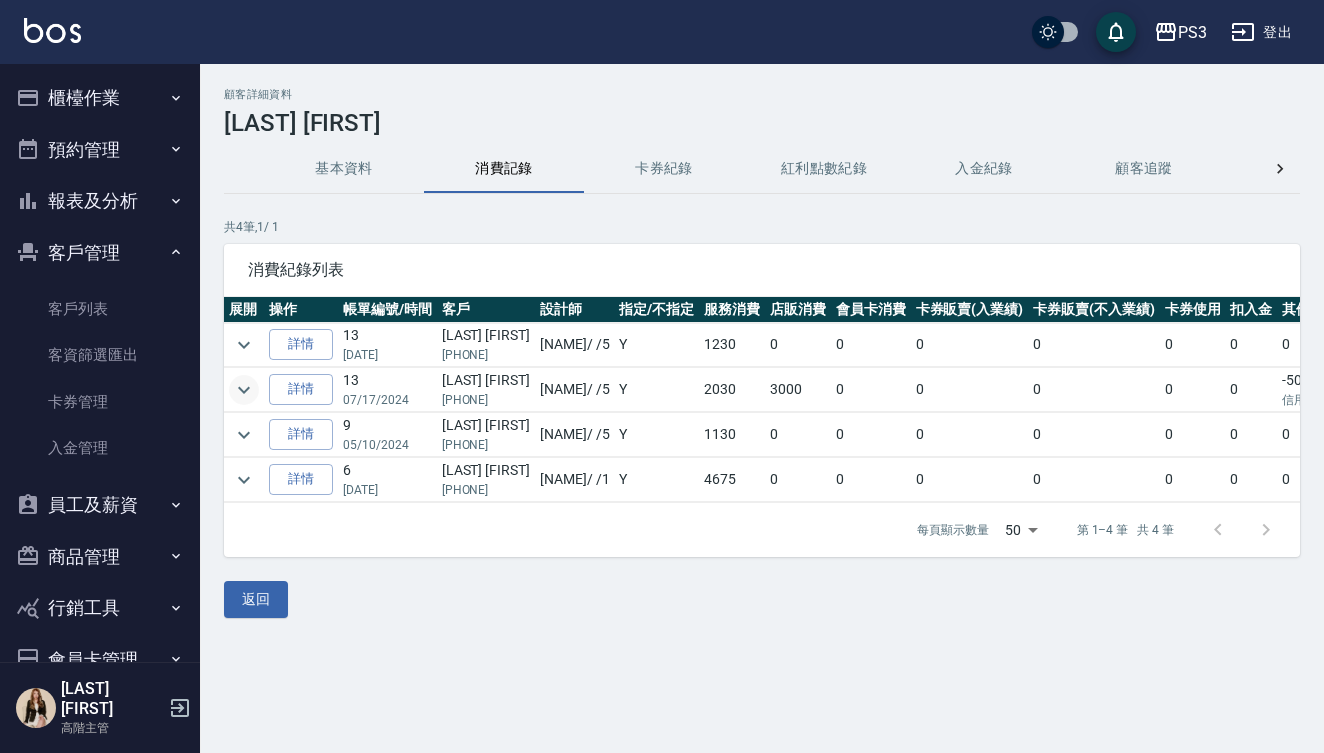 click 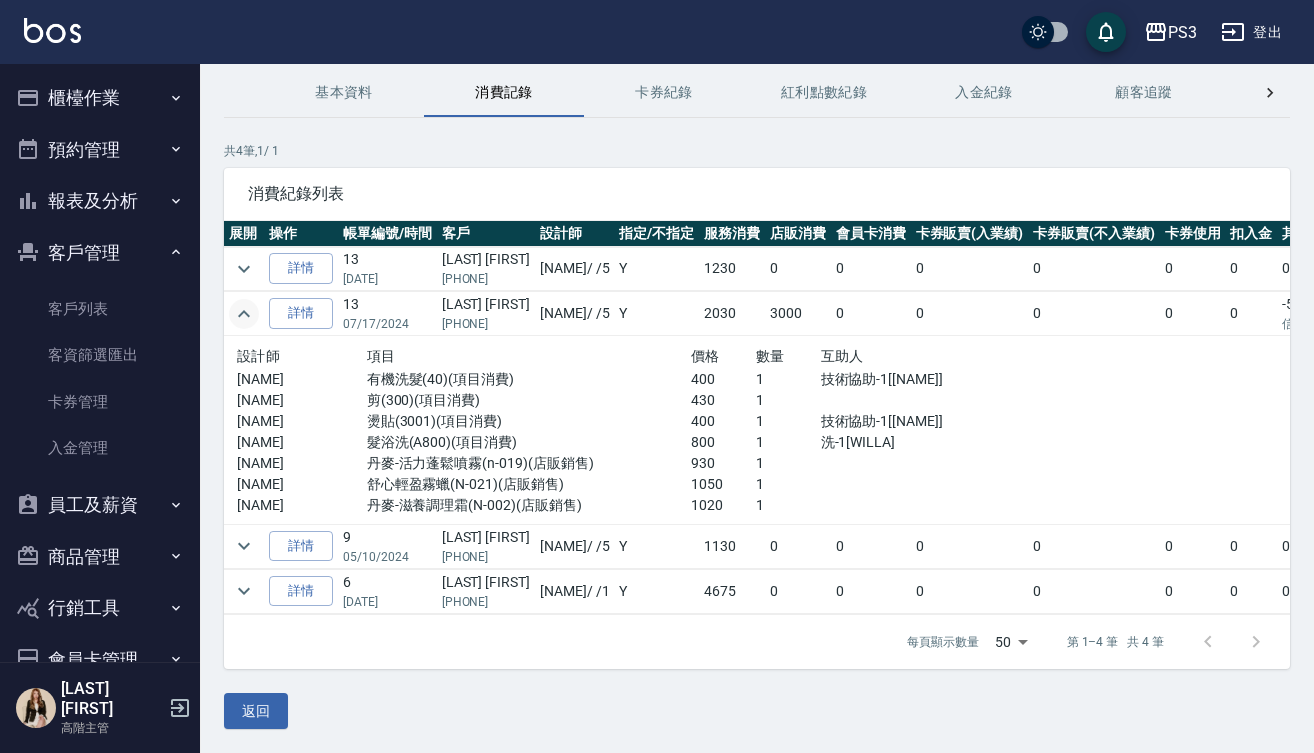 scroll, scrollTop: 91, scrollLeft: 0, axis: vertical 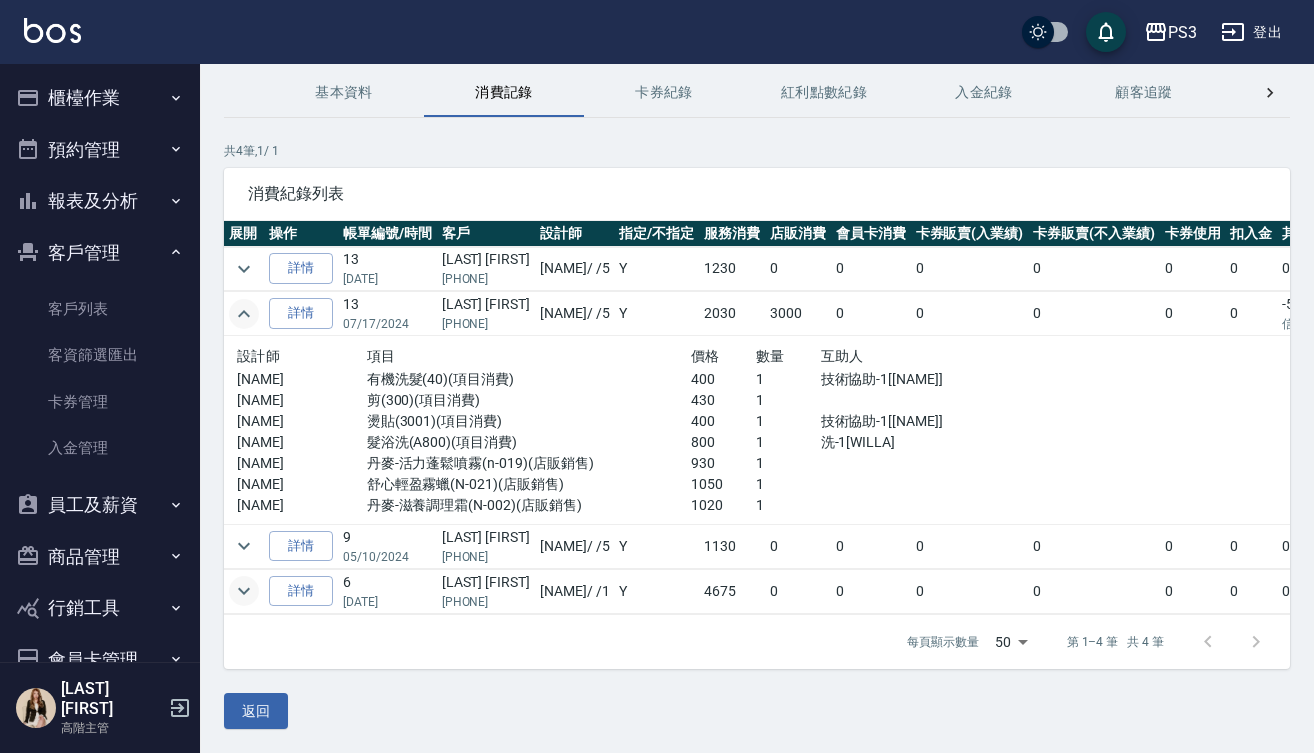 click 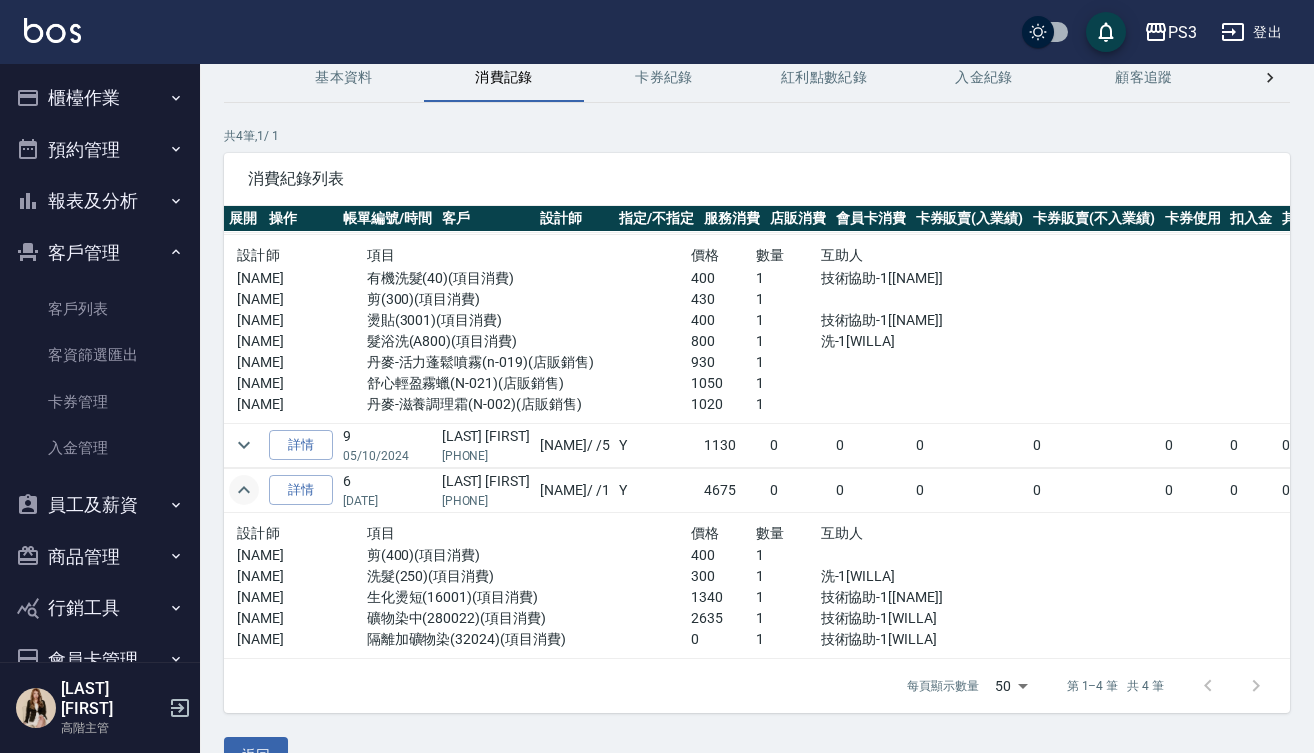 scroll, scrollTop: 101, scrollLeft: 0, axis: vertical 